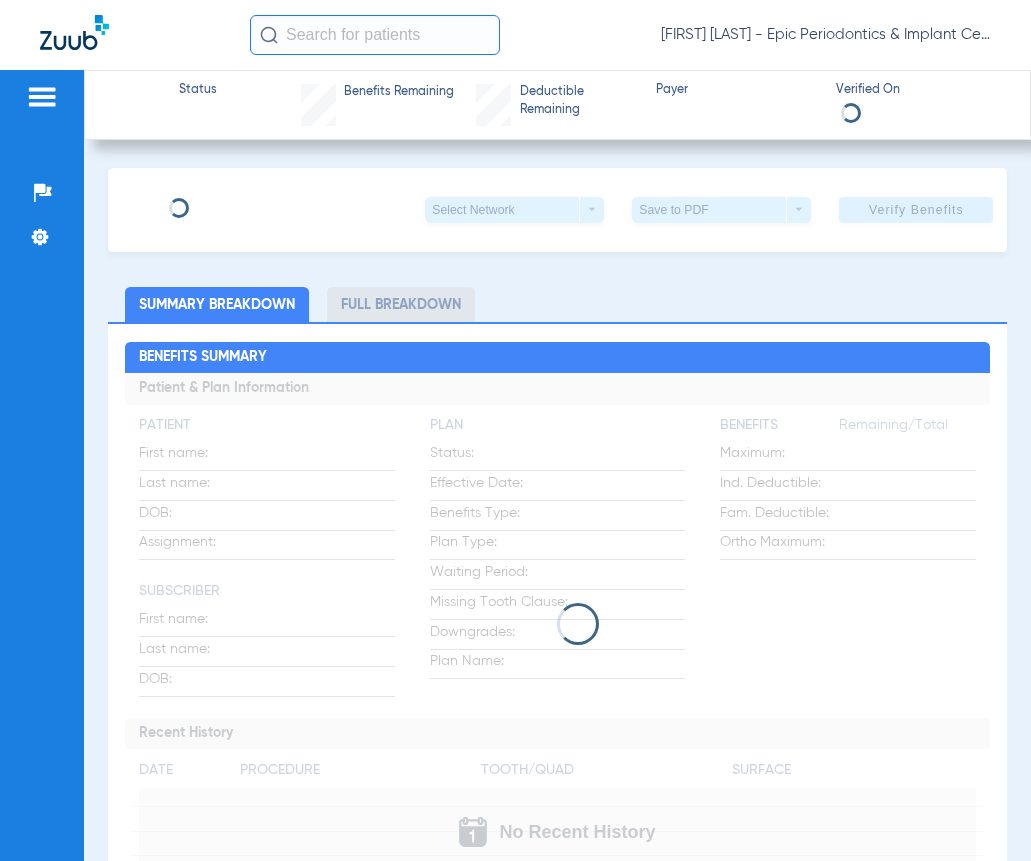 scroll, scrollTop: 0, scrollLeft: 0, axis: both 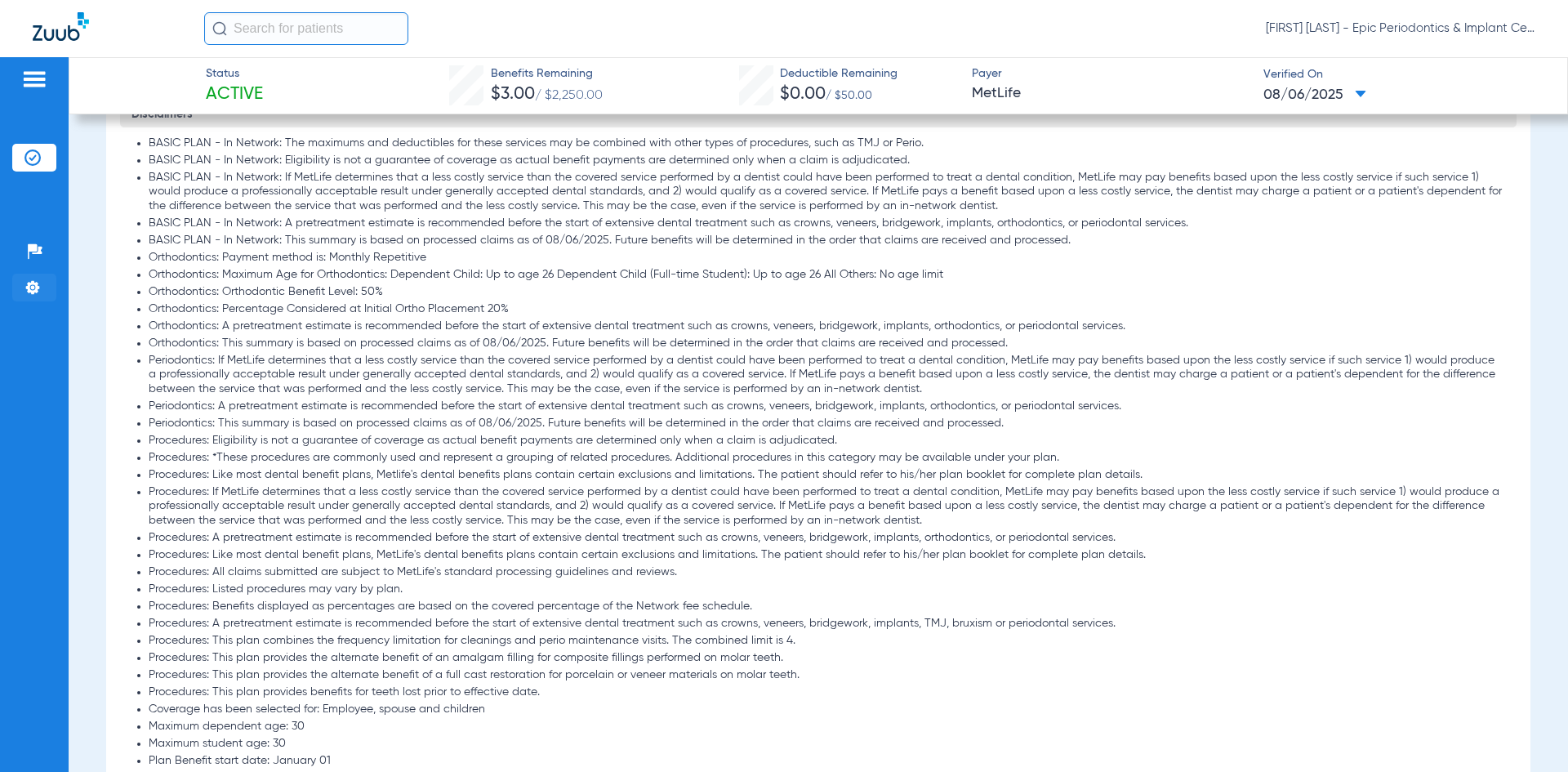 click 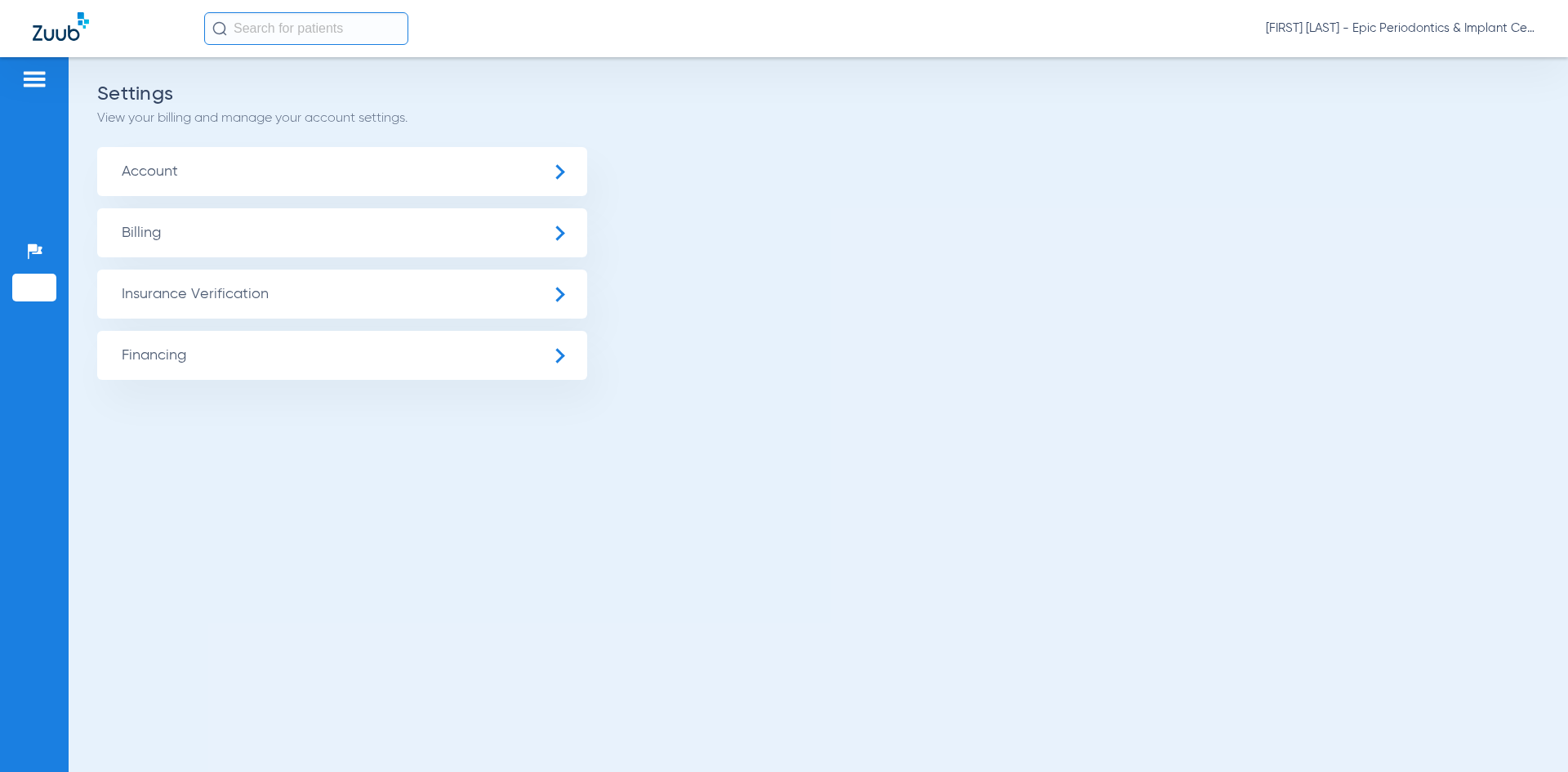 scroll, scrollTop: 0, scrollLeft: 0, axis: both 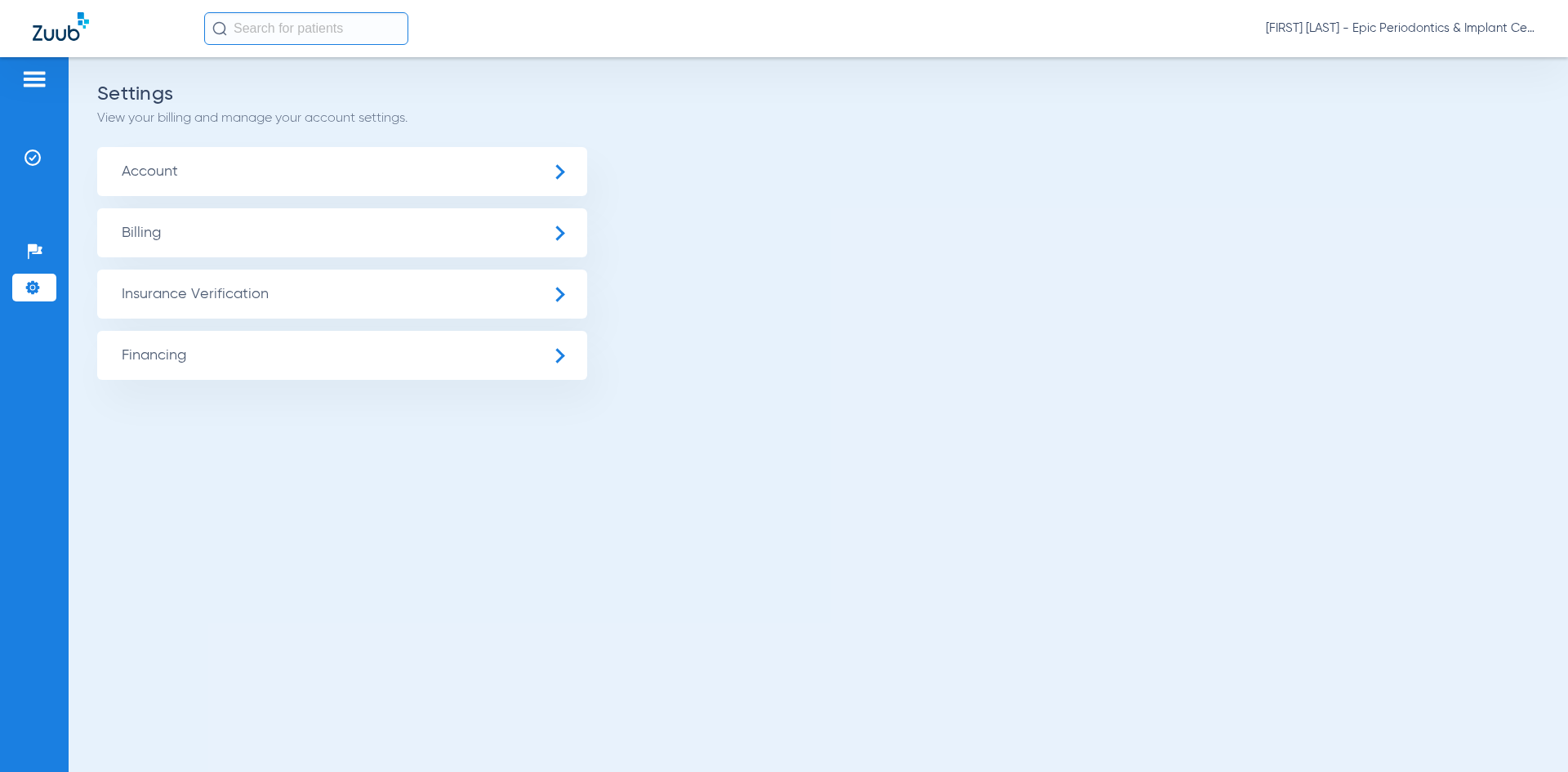 click on "Account" 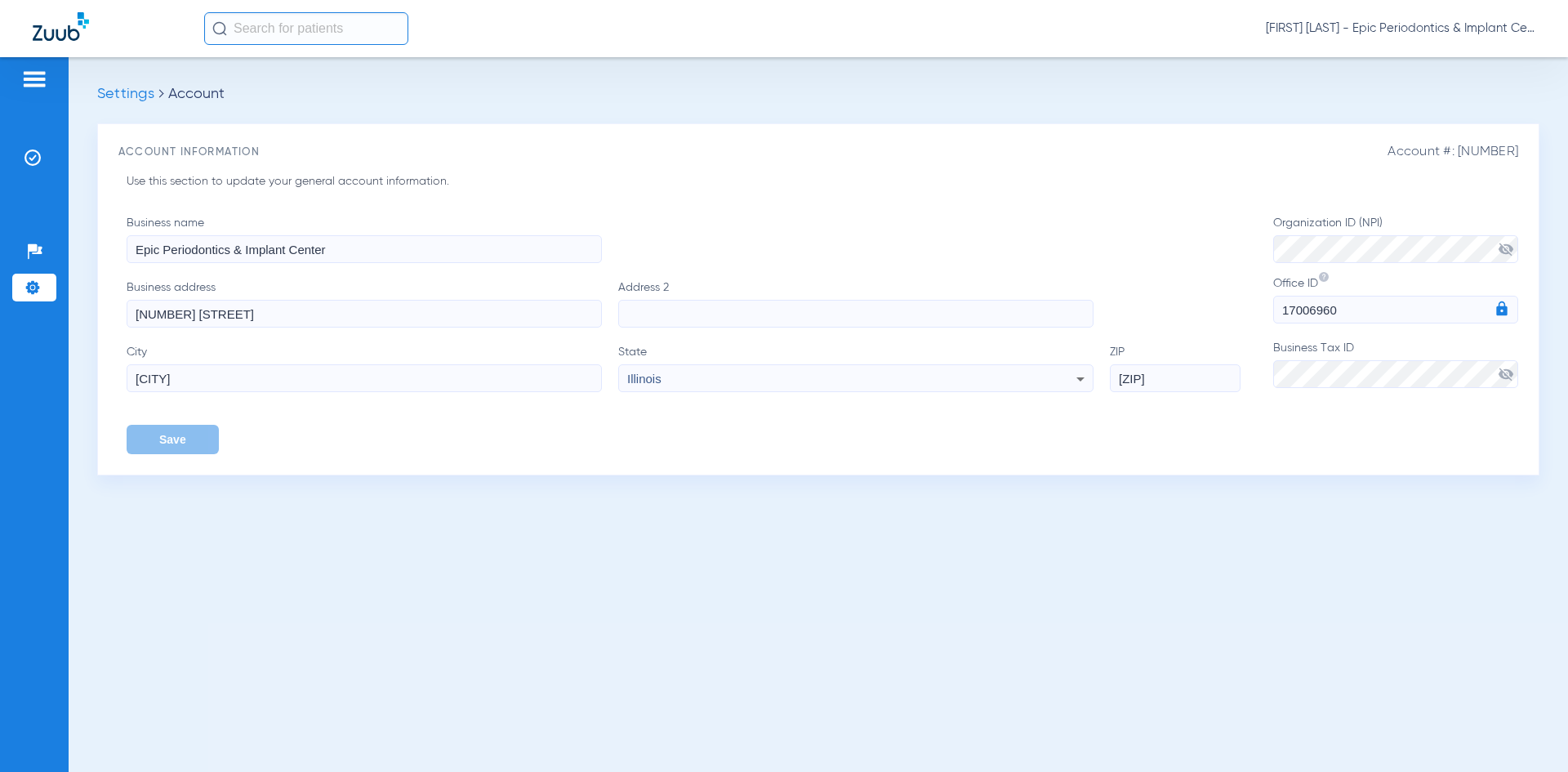 click on "visibility_off" 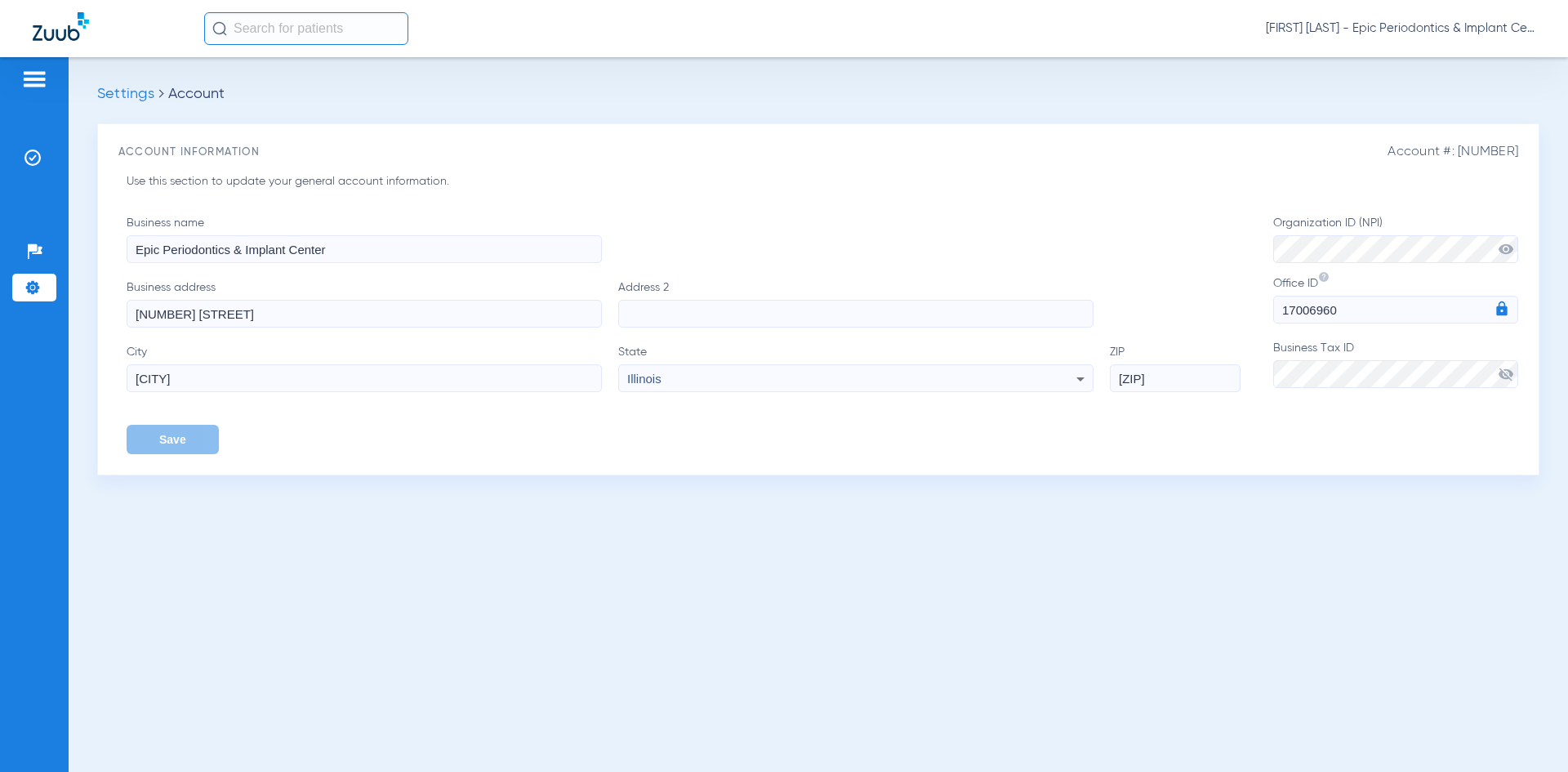 click on "Use this section to update your general account information.   Business name  Epic Periodontics & Implant Center  Business address  [NUMBER] [STREET]  Address 2   City  [CITY]  State  [STATE]  ZIP  [ZIP]  Save   Organization ID (NPI)   visibility  Office ID [NUMBER]  Business Tax ID   visibility_off" 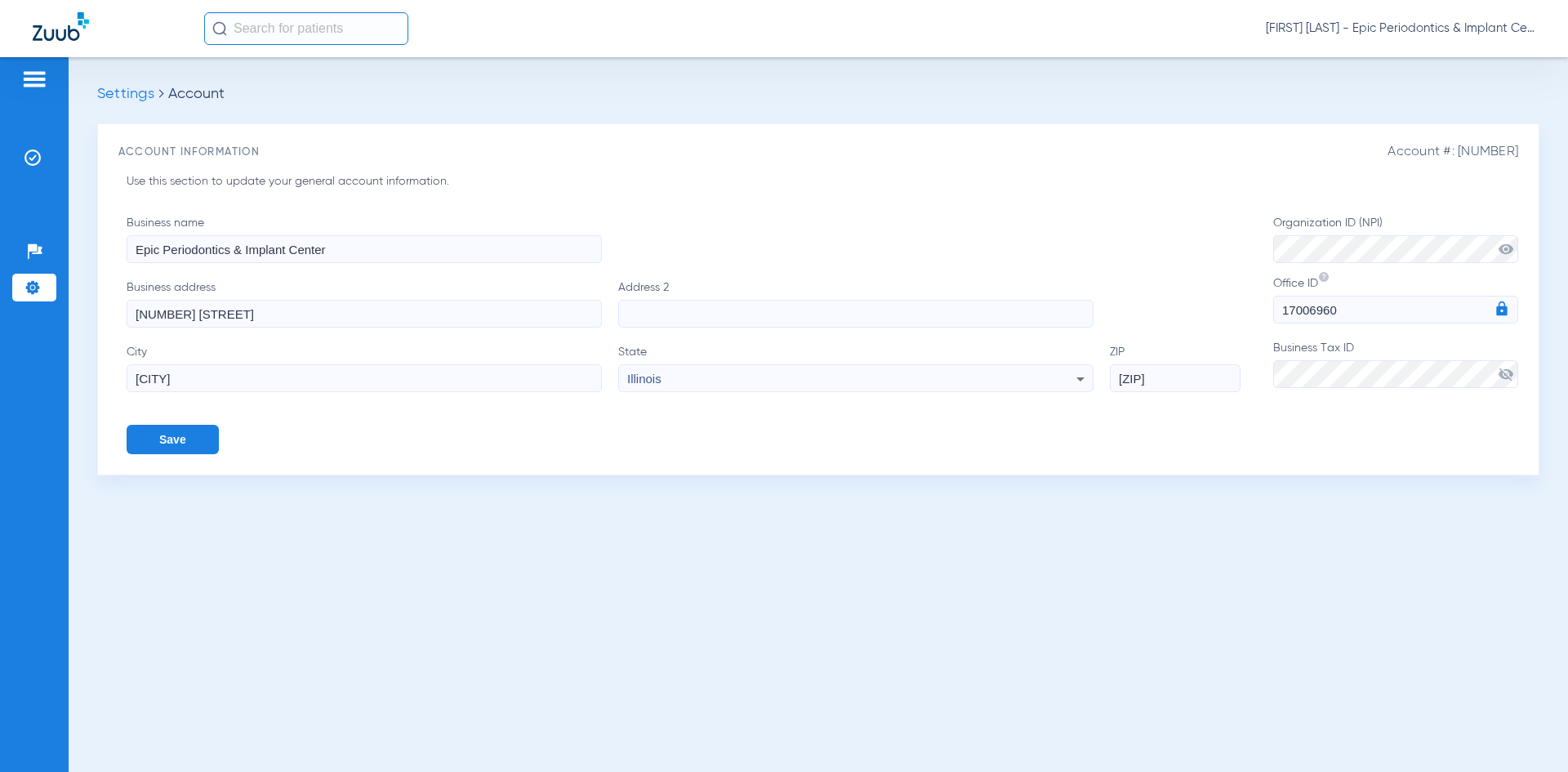click on "Settings Account  Account #: [NUMBER]  Account Information  Use this section to update your general account information.   Business name  Epic Periodontics & Implant Center  Business address  [NUMBER] [STREET]  Address 2   City  [CITY]  State  [STATE]  ZIP  [ZIP]  Save   Organization ID (NPI)   visibility  Office ID [NUMBER]  Business Tax ID   visibility_off" at bounding box center (818, 414) 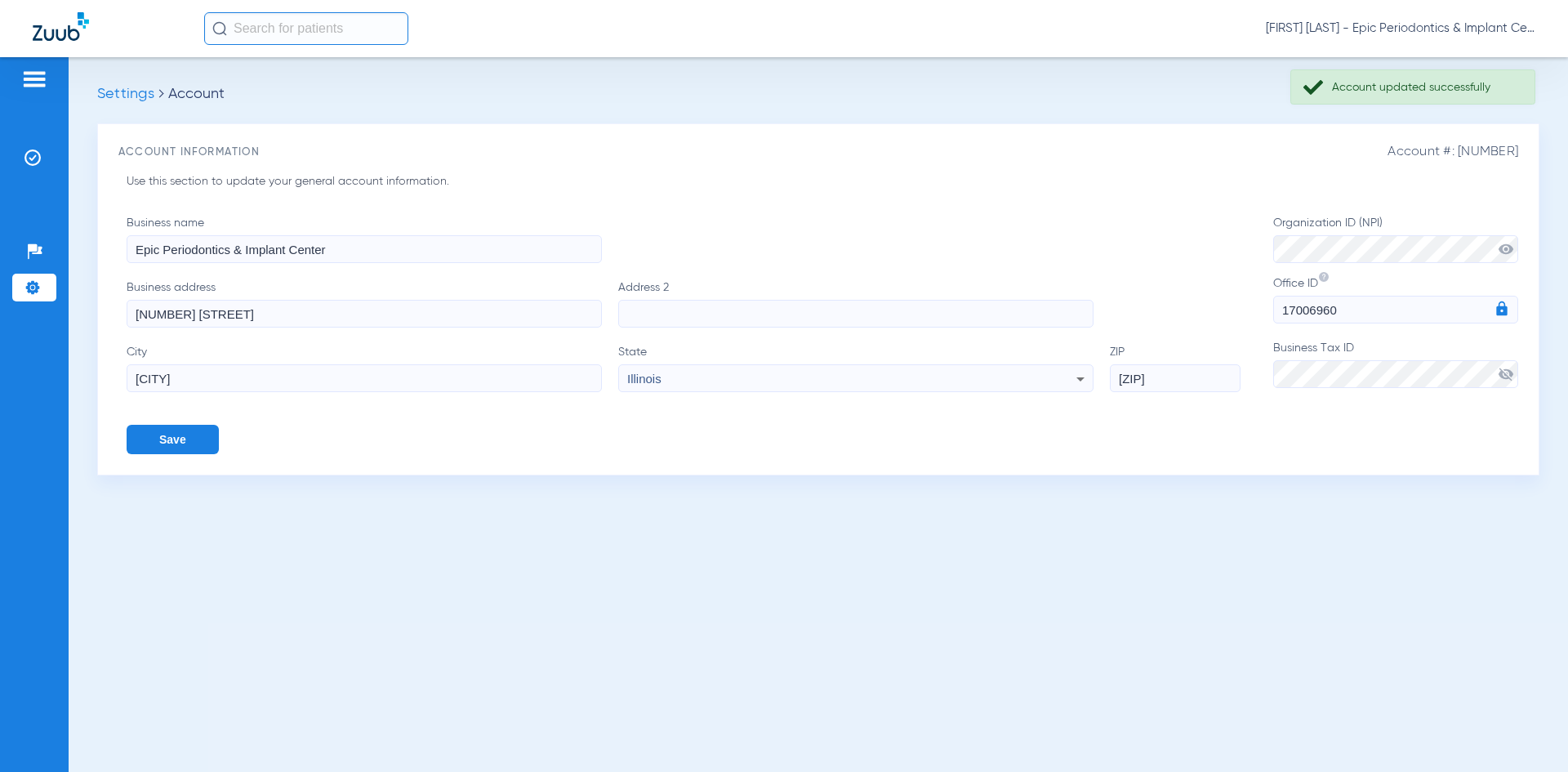 click on "Settings" 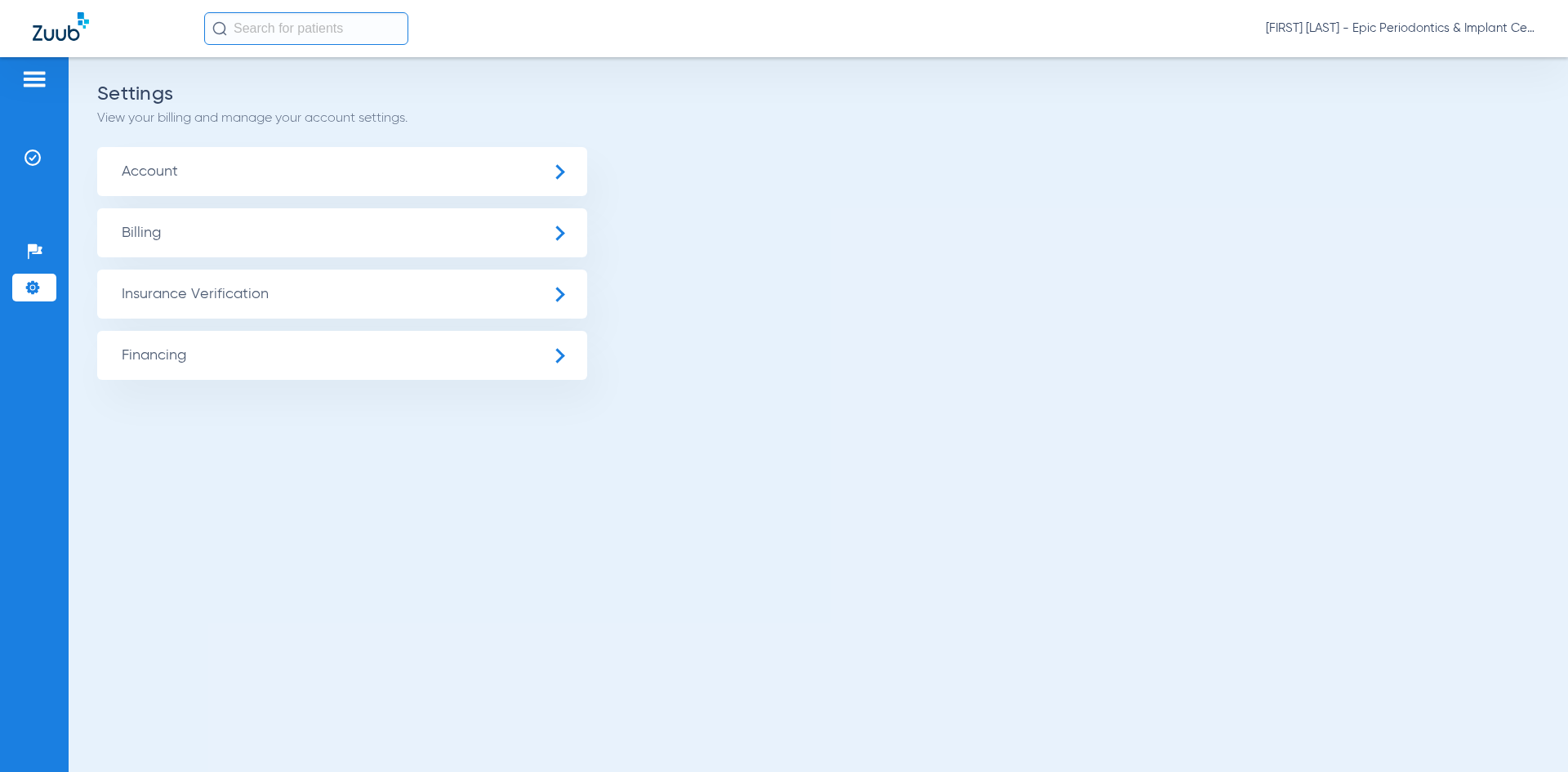 click on "Account" 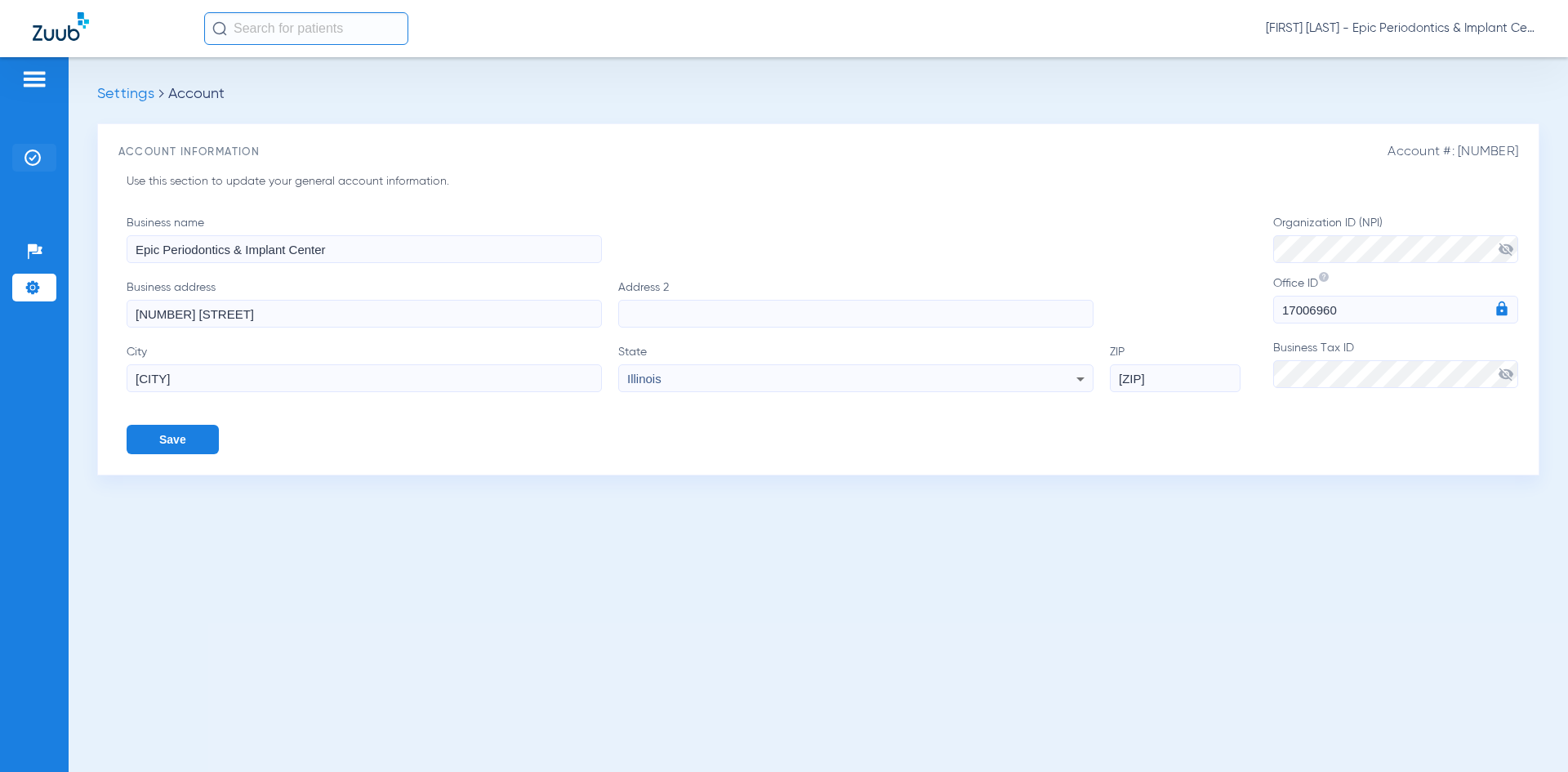 click on "Insurance Verification" 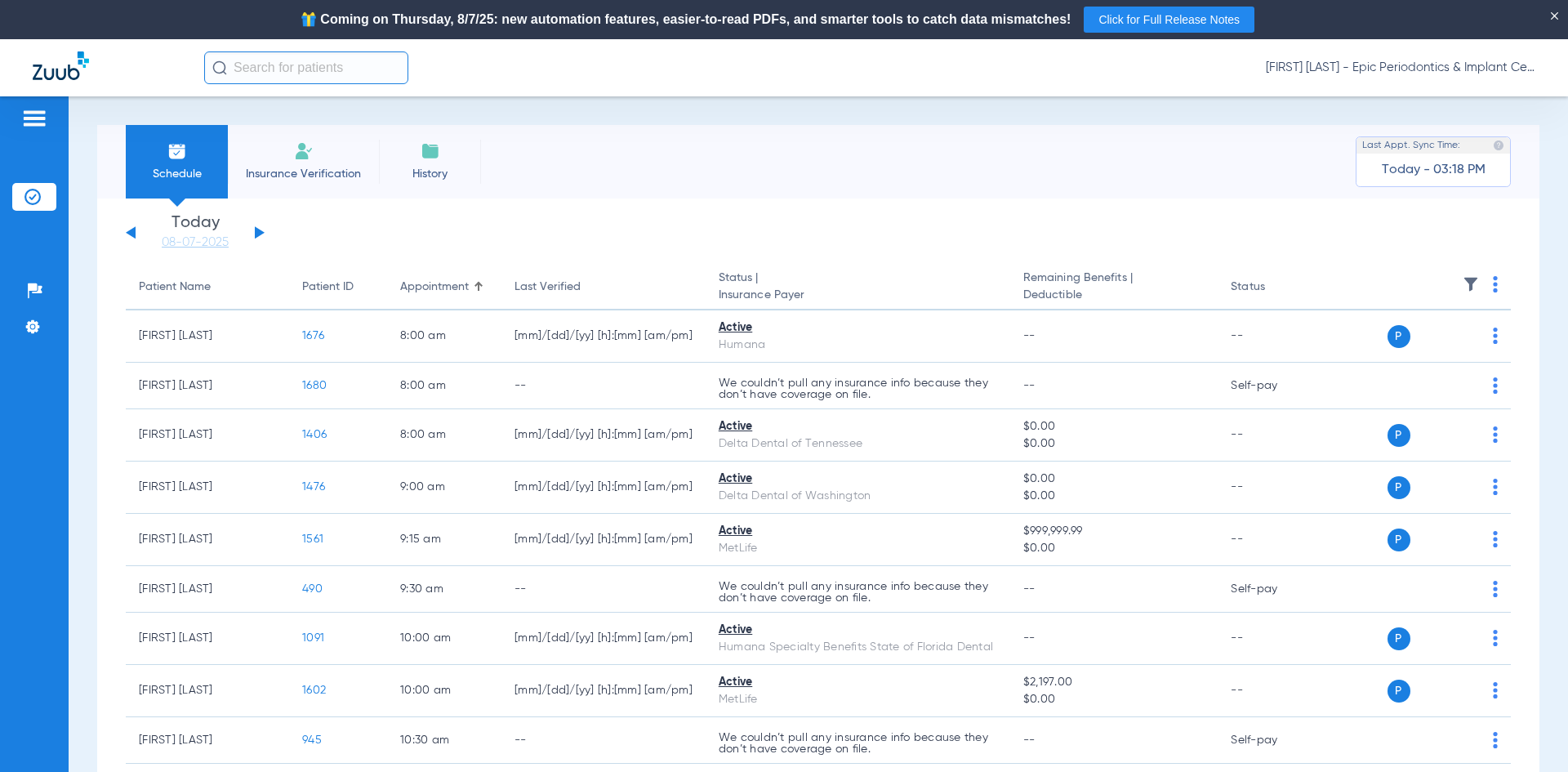 click on "Click for Full Release Notes" at bounding box center (1169, 20) 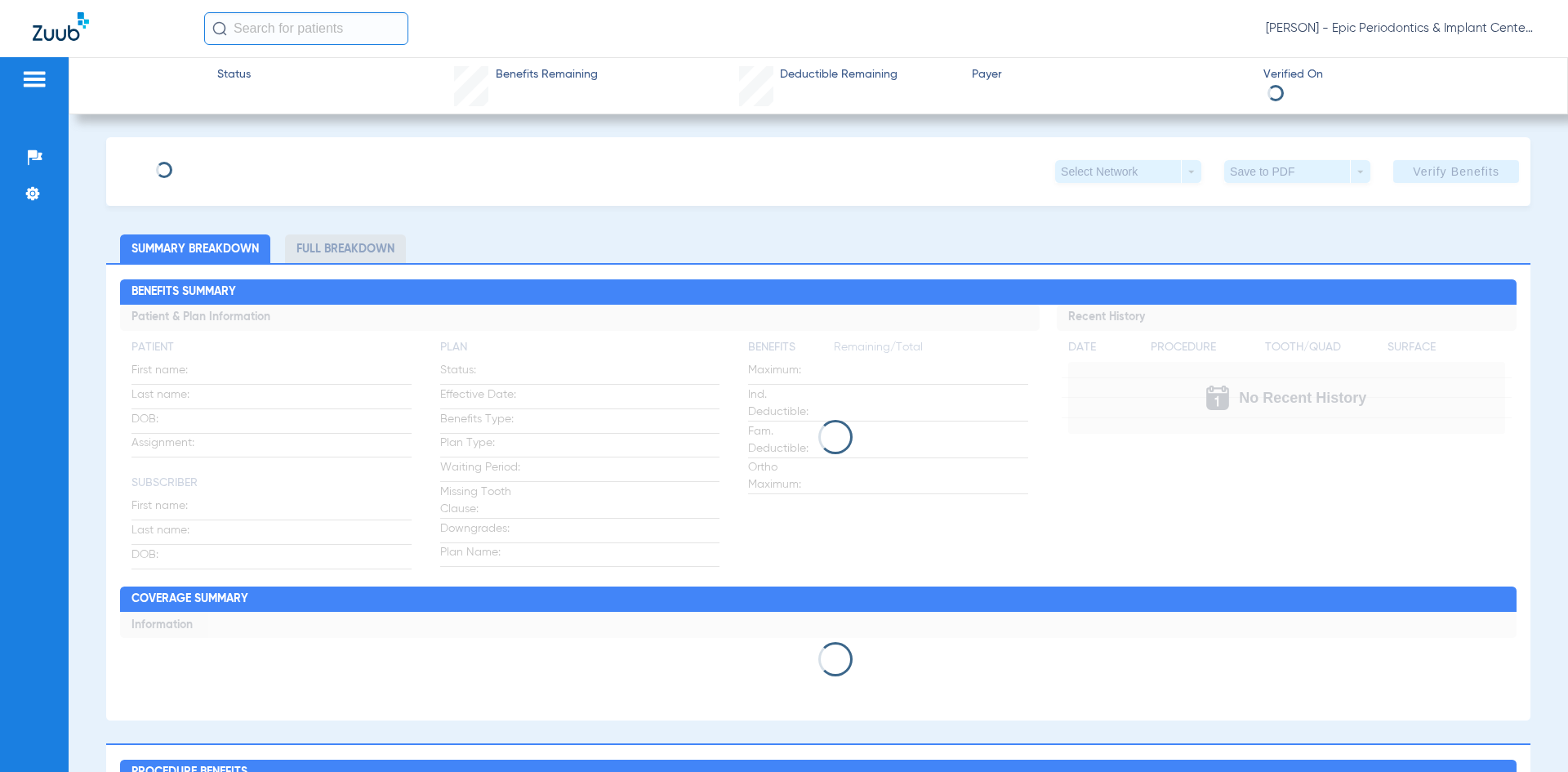 scroll, scrollTop: 0, scrollLeft: 0, axis: both 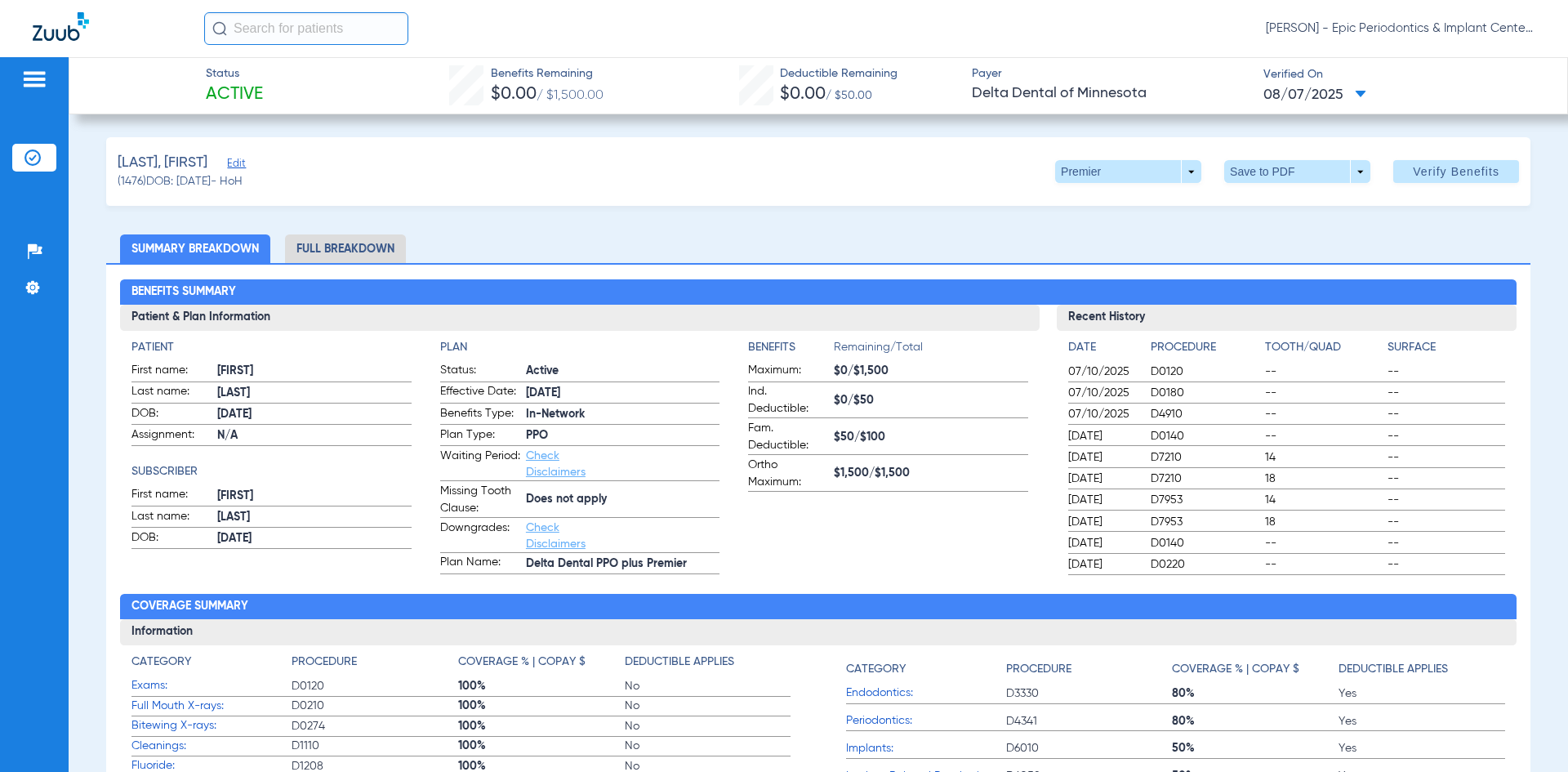 click on "Edit" 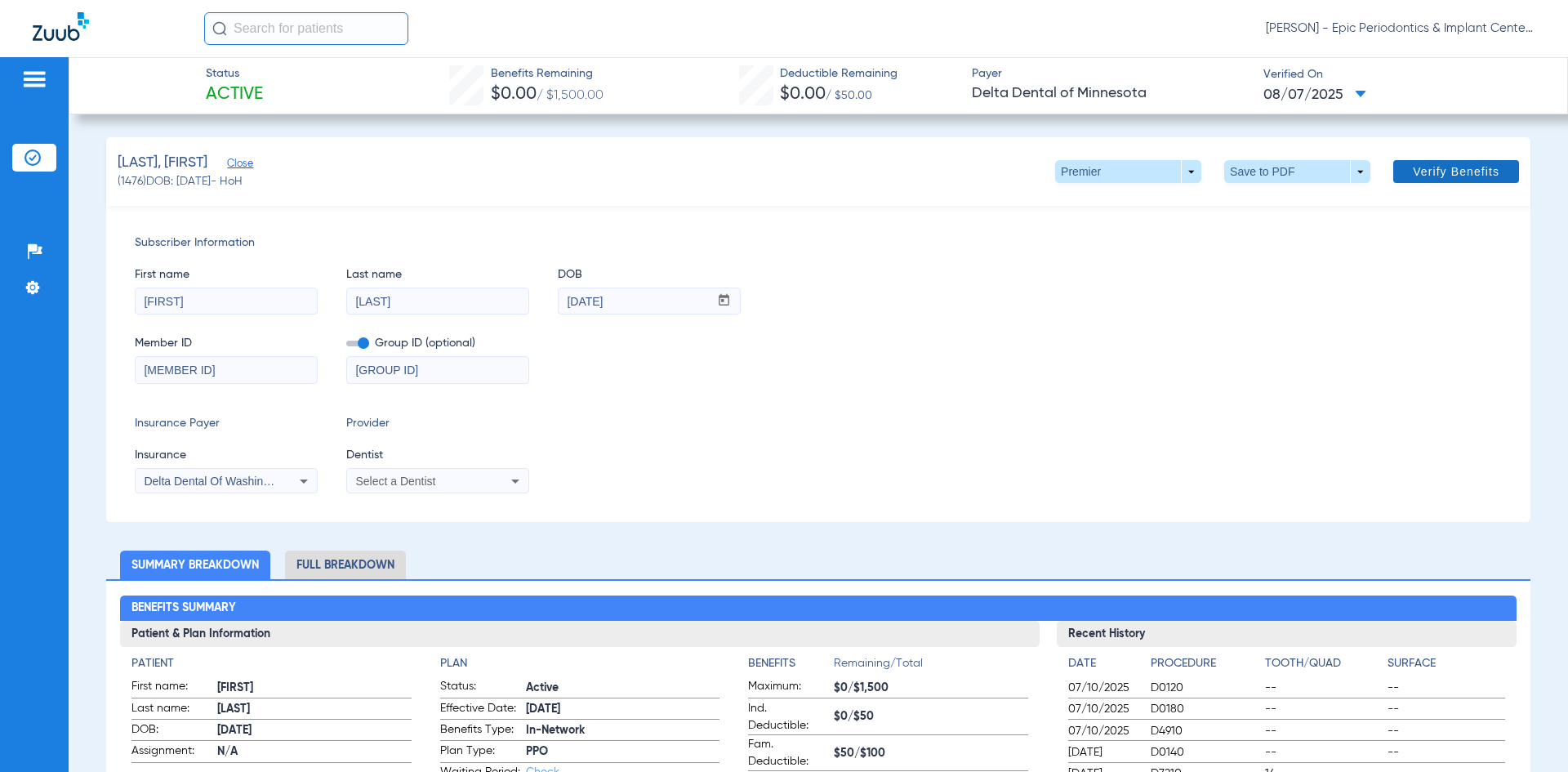 click on "Verify Benefits" 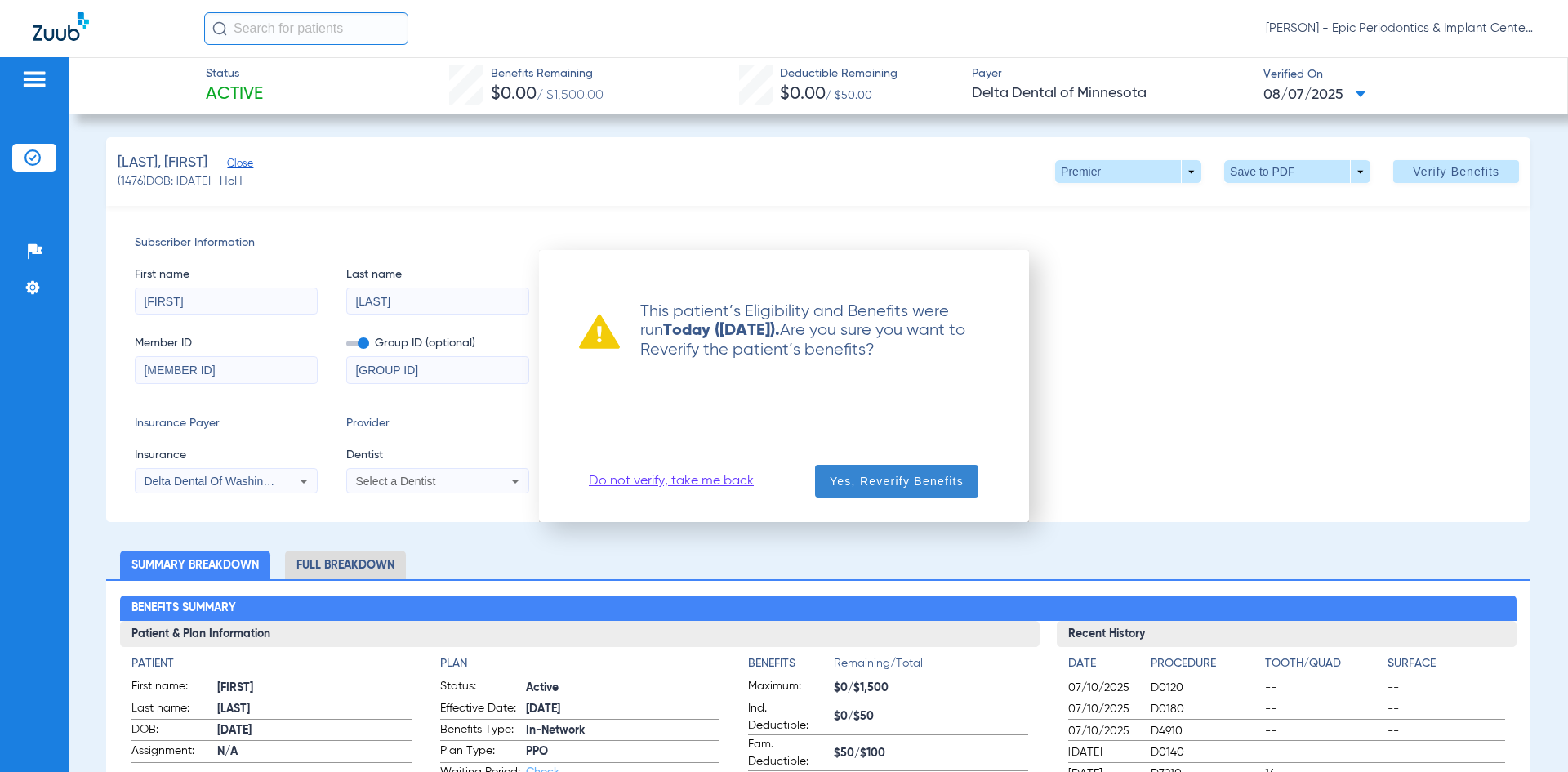 click on "Yes, Reverify Benefits" at bounding box center (897, 481) 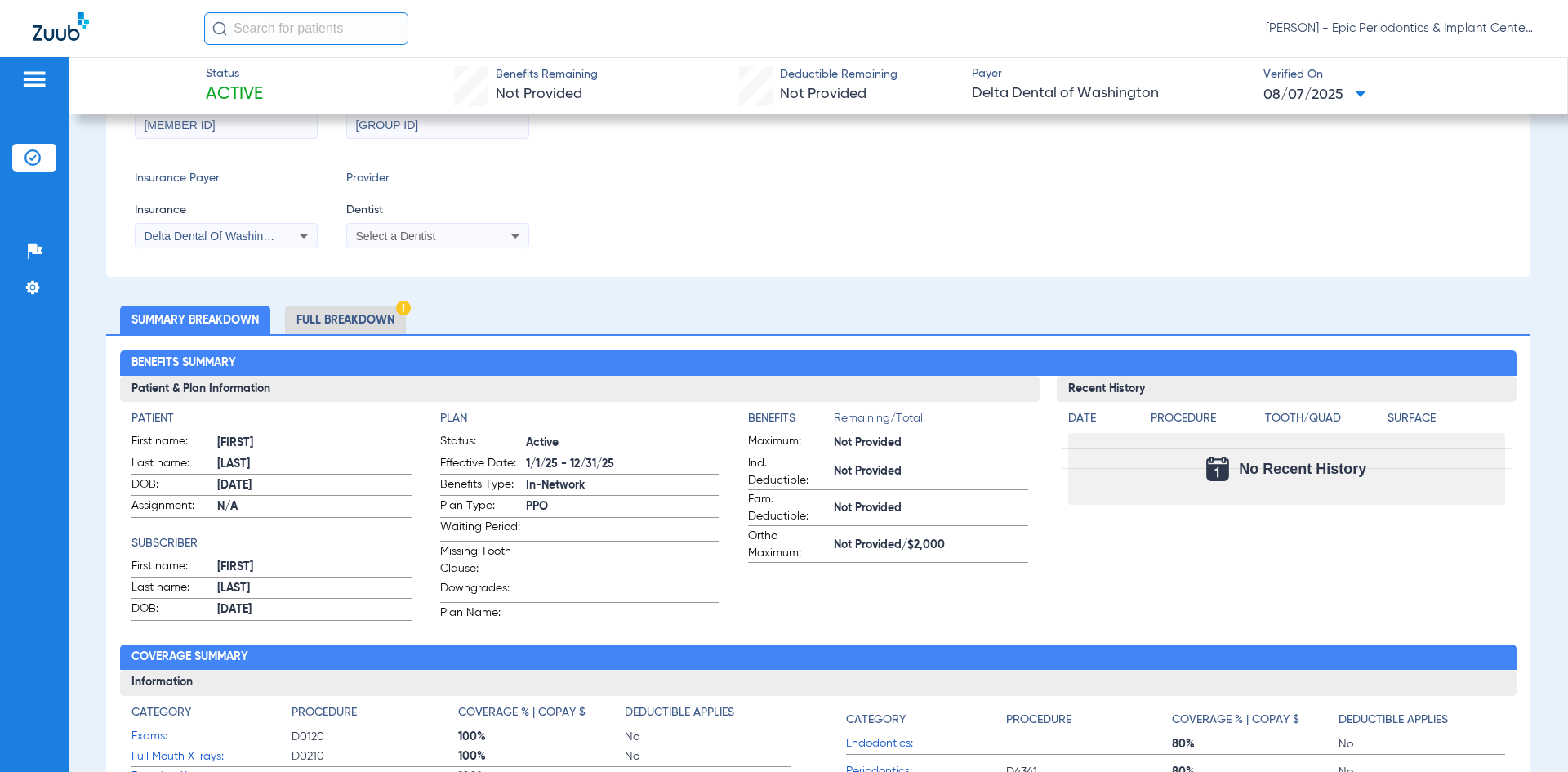 scroll, scrollTop: 0, scrollLeft: 0, axis: both 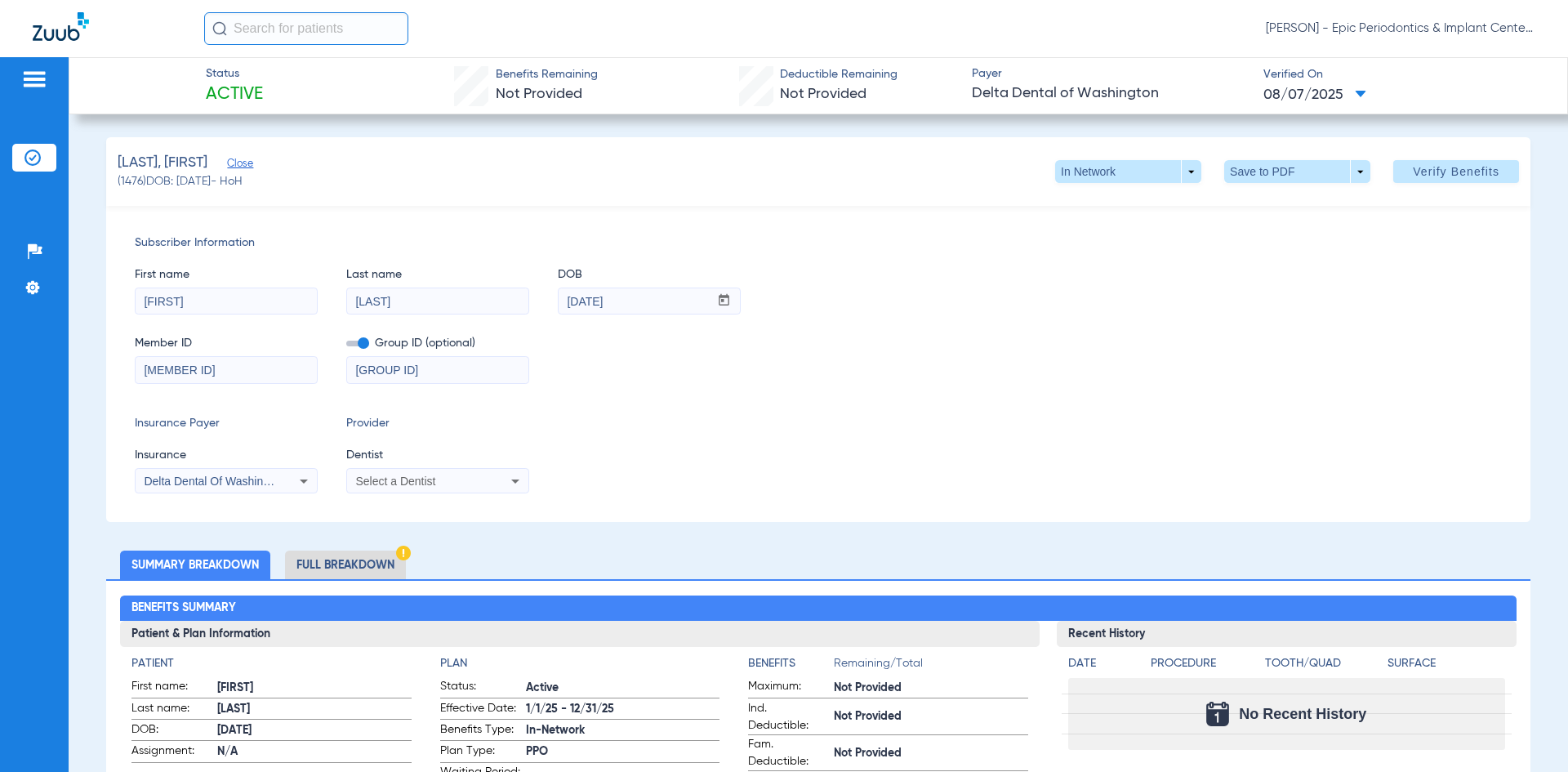 click on "Full Breakdown" 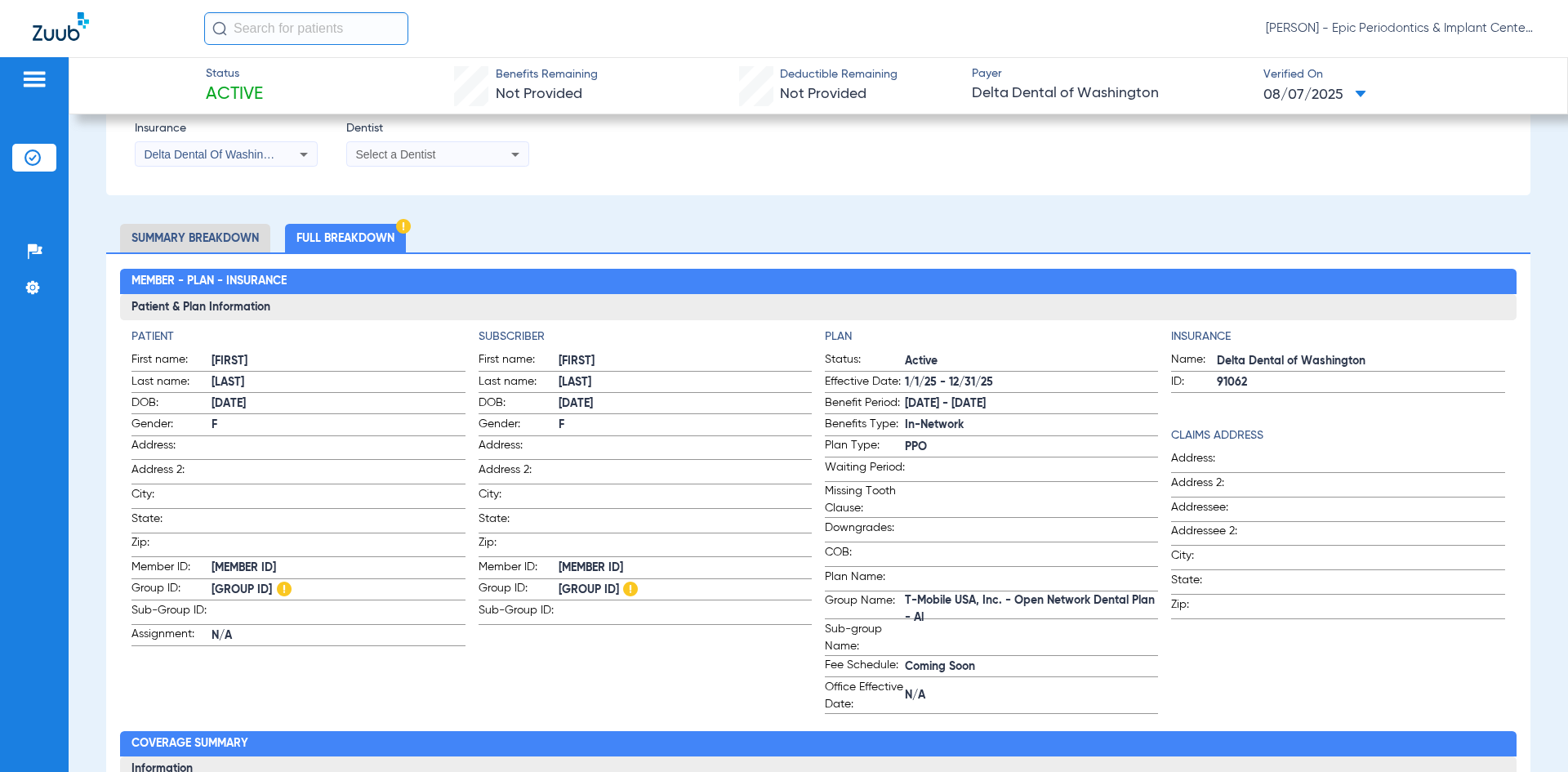 scroll, scrollTop: 245, scrollLeft: 0, axis: vertical 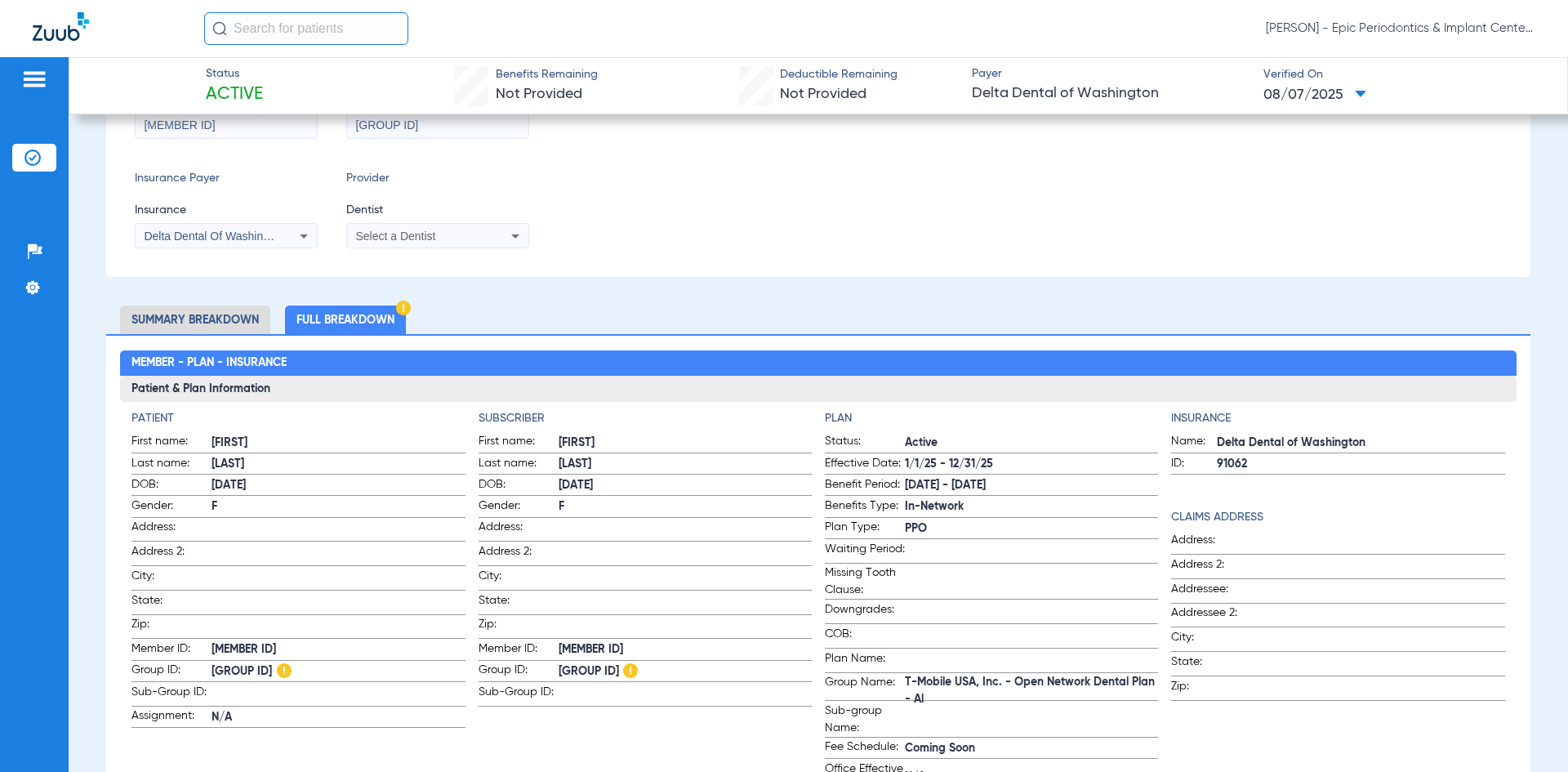 click on "Summary Breakdown" 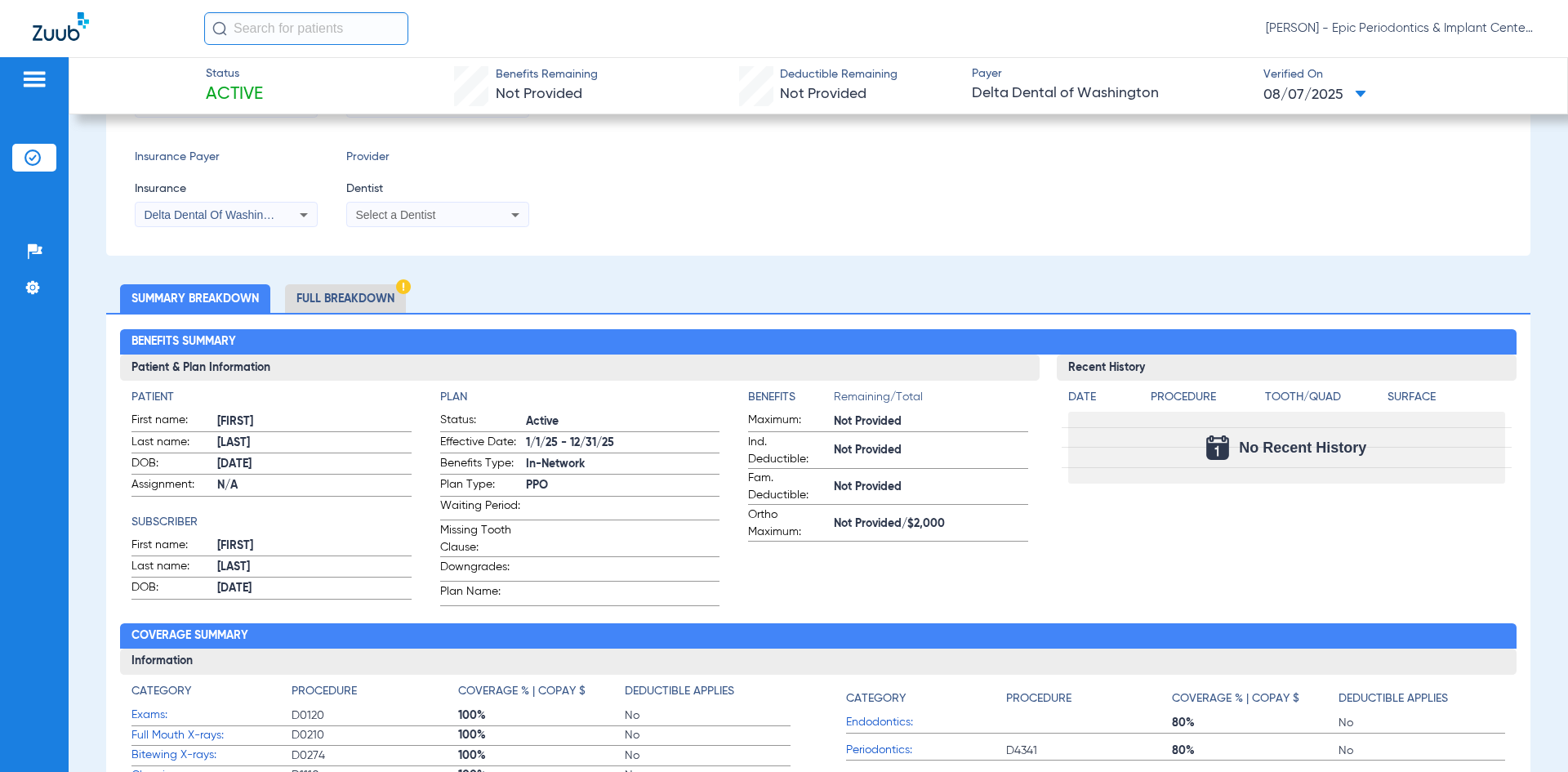 scroll, scrollTop: 0, scrollLeft: 0, axis: both 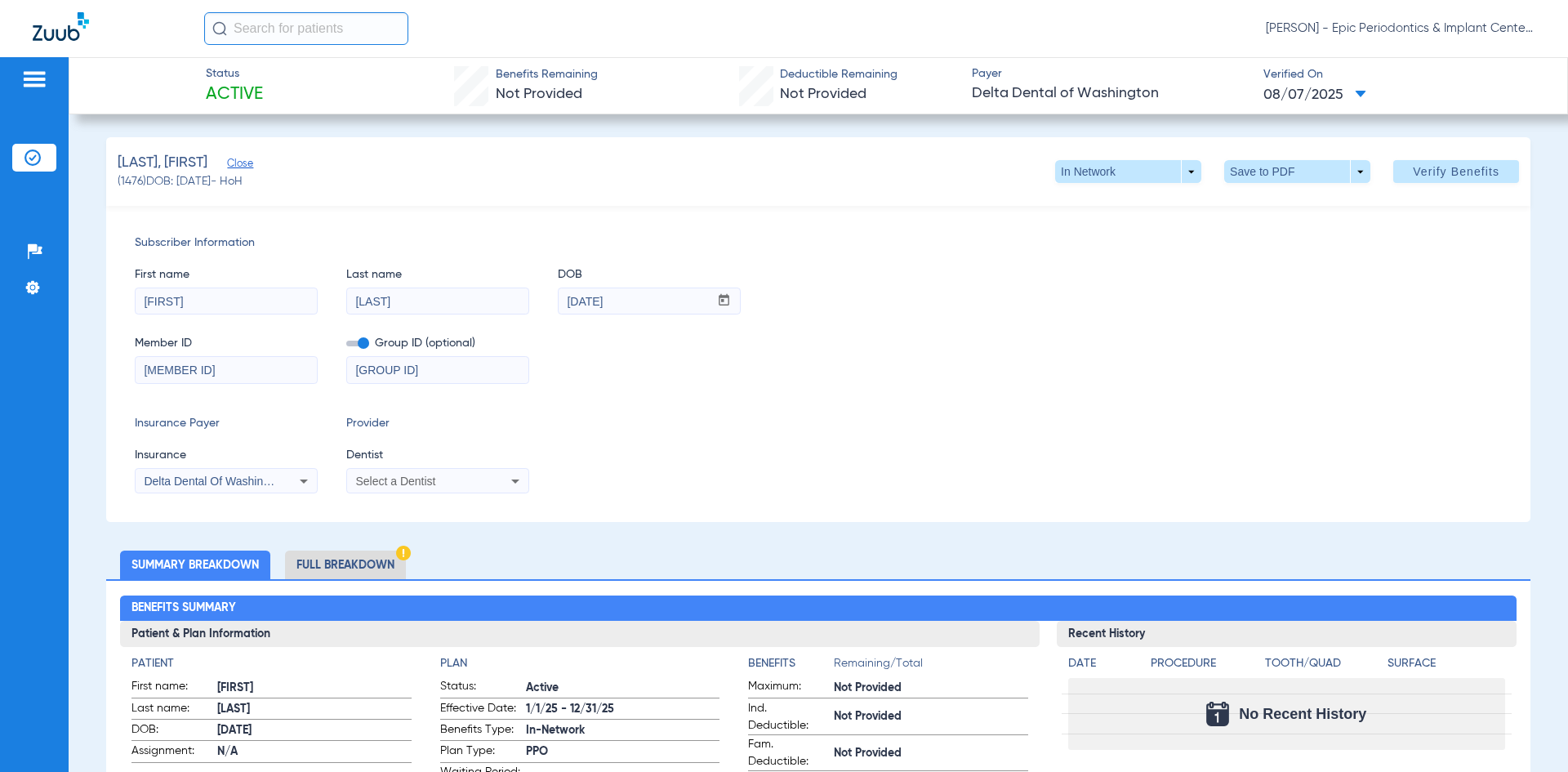 click on "Full Breakdown" 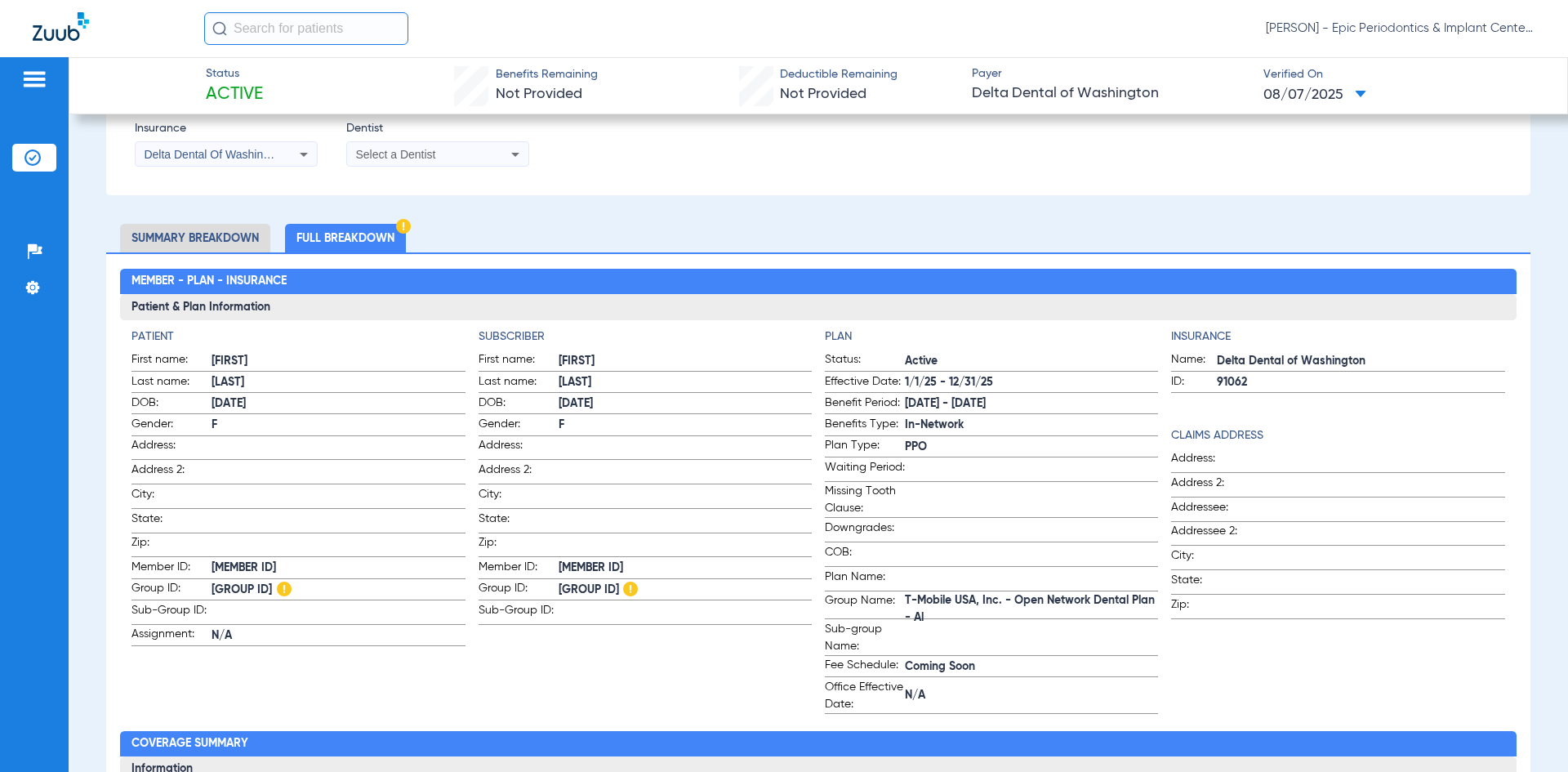 scroll, scrollTop: 408, scrollLeft: 0, axis: vertical 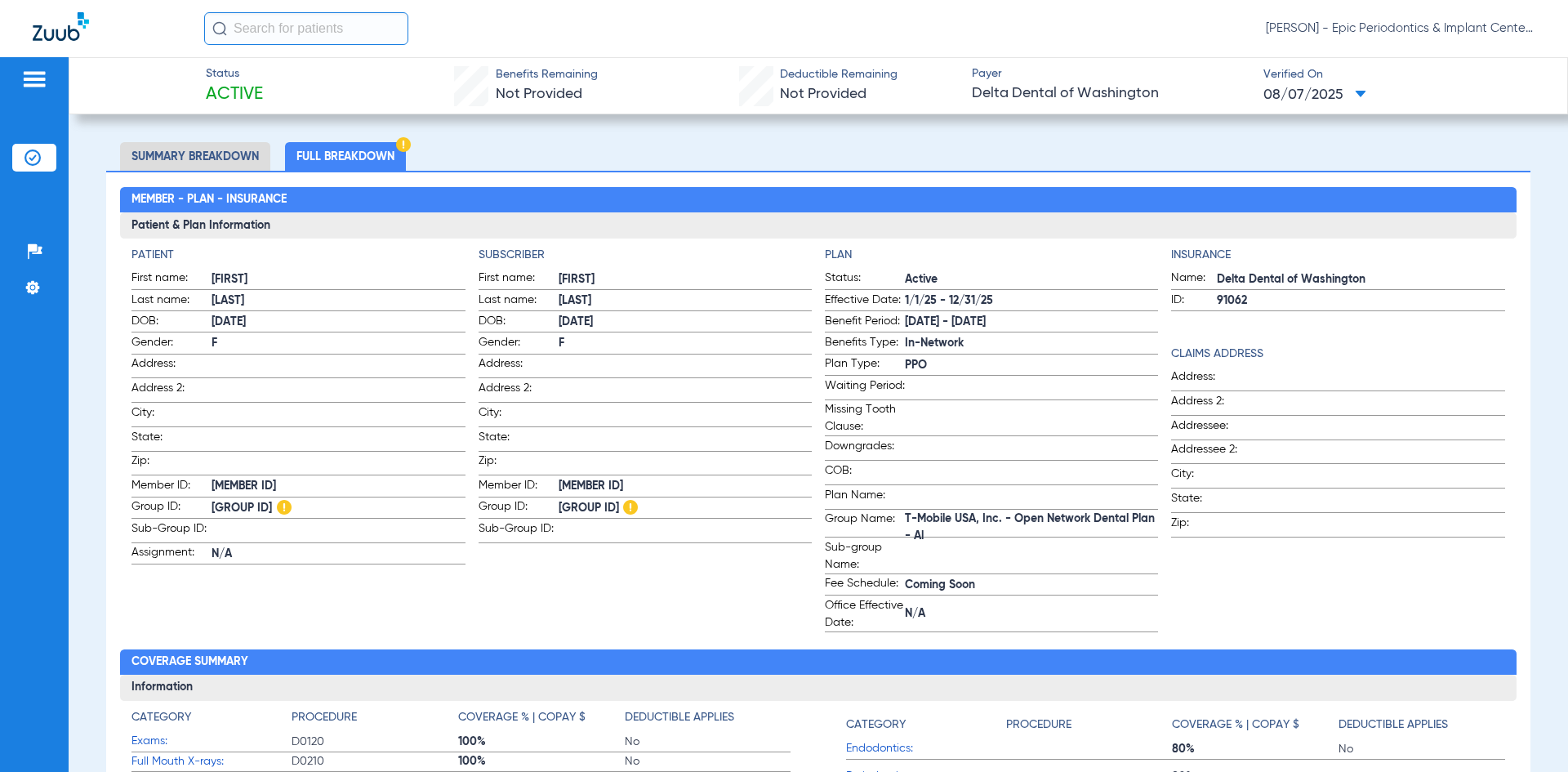 drag, startPoint x: 213, startPoint y: 585, endPoint x: 257, endPoint y: 582, distance: 44.10215 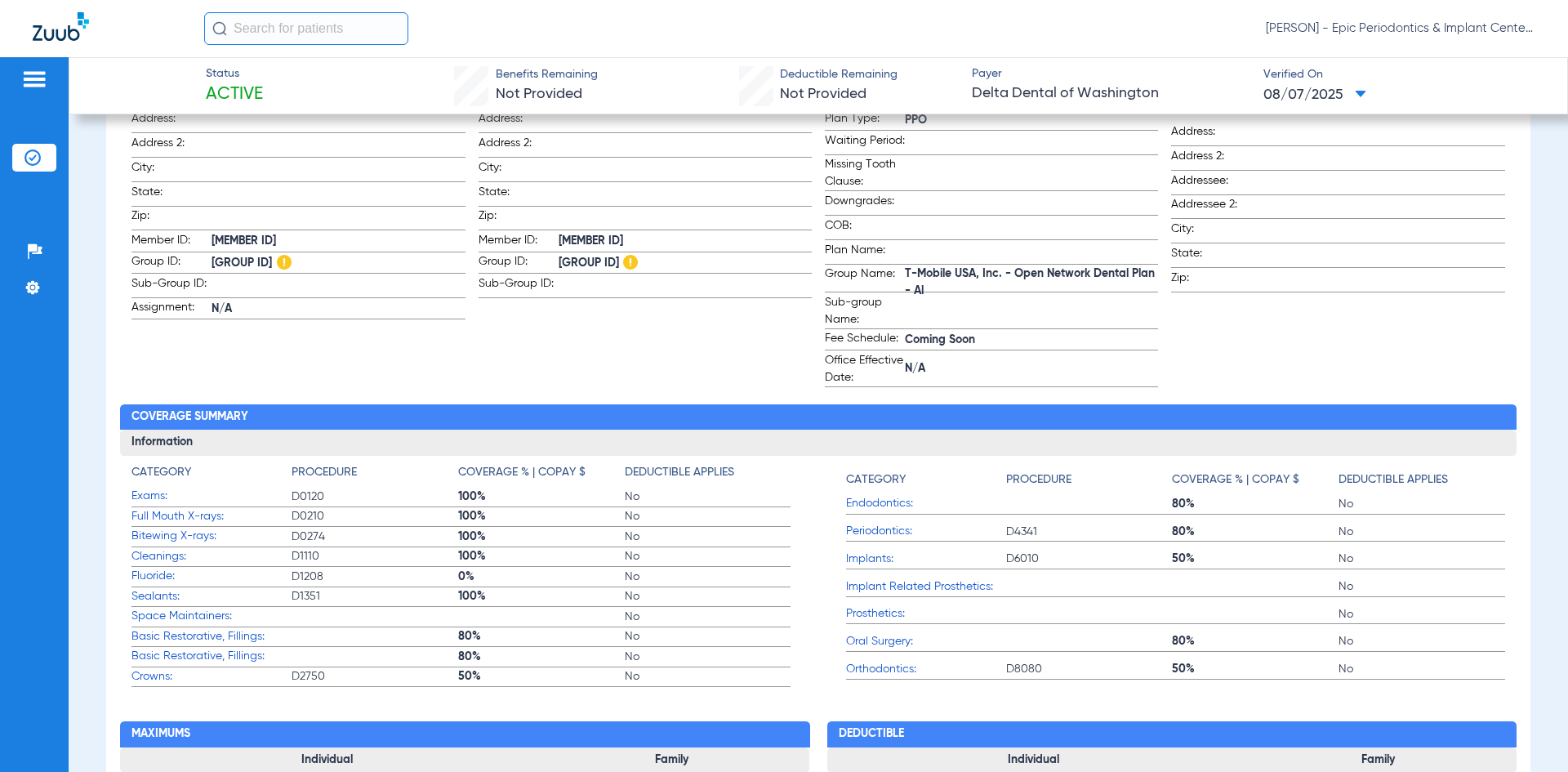 scroll, scrollTop: 735, scrollLeft: 0, axis: vertical 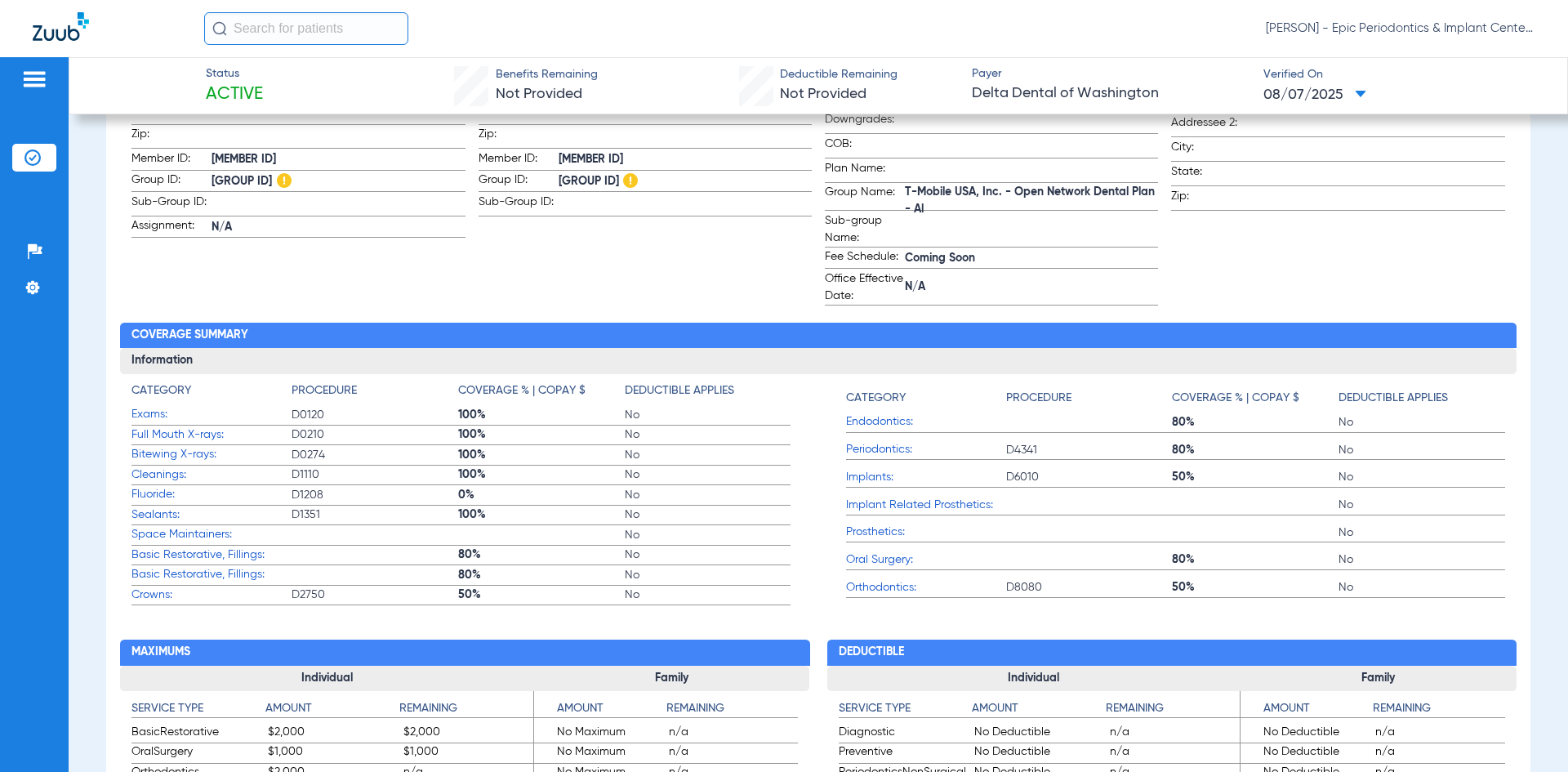 drag, startPoint x: 924, startPoint y: 221, endPoint x: 897, endPoint y: 208, distance: 29.966648 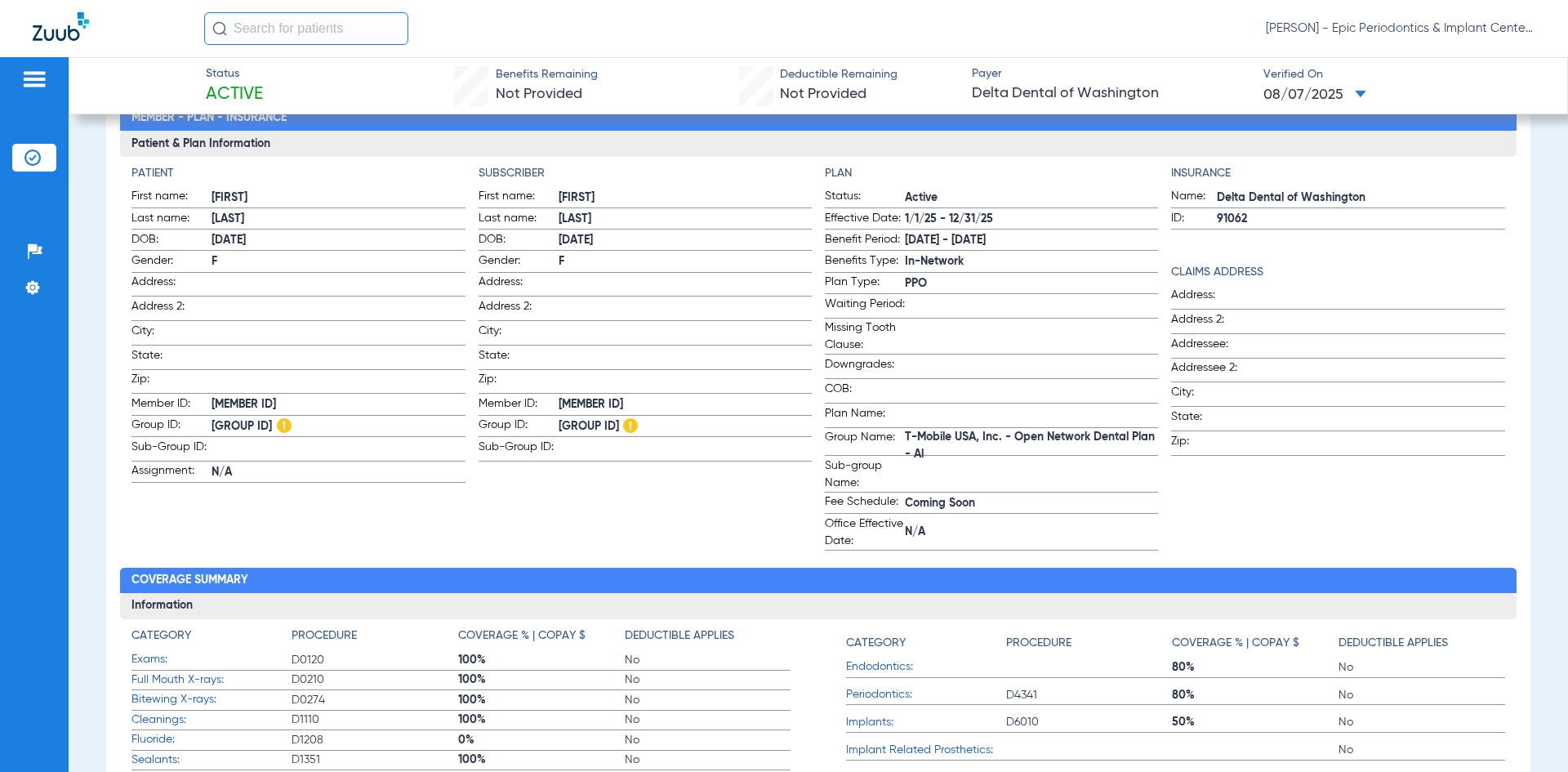 click on "[GROUP ID]" 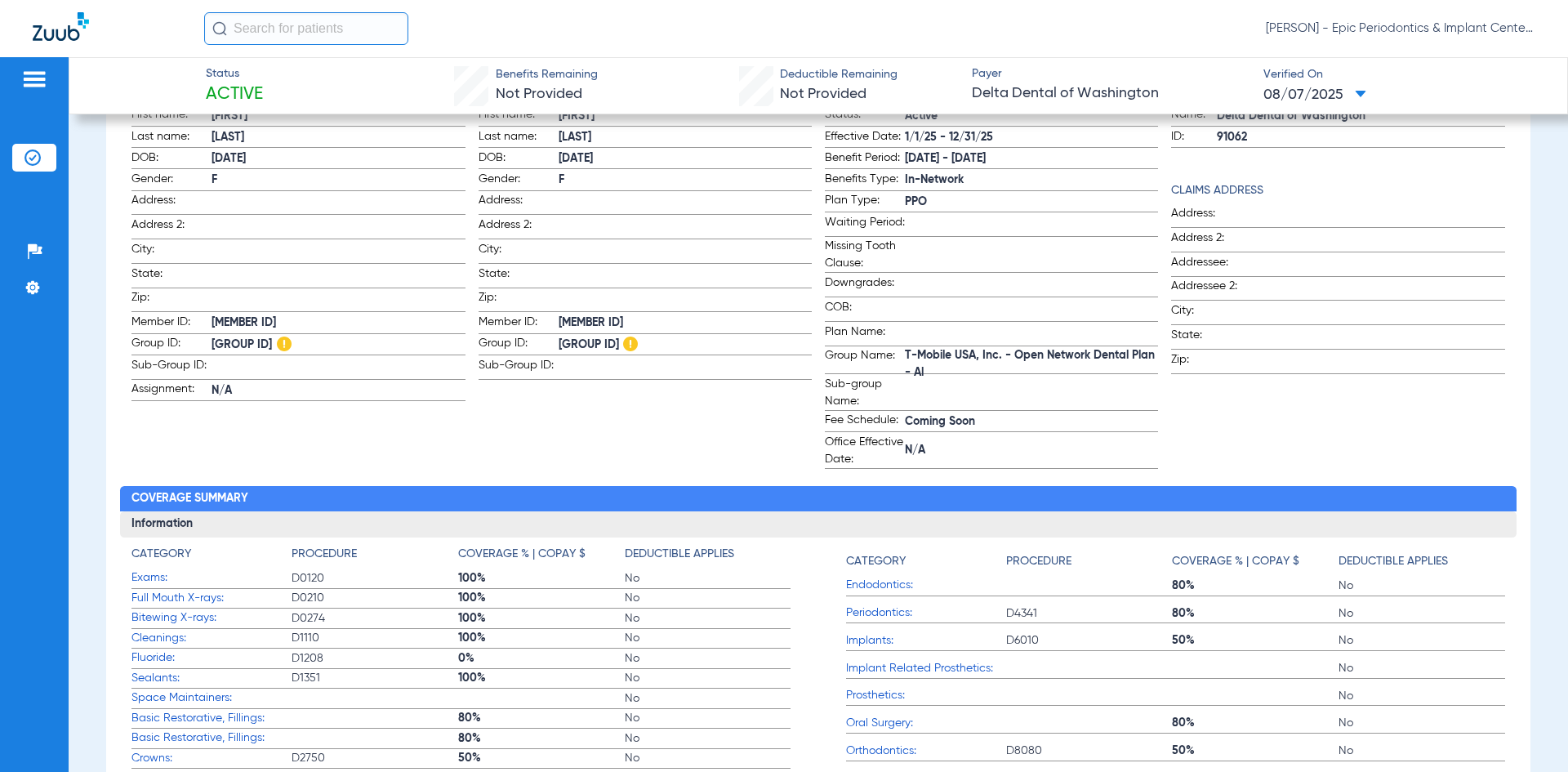click on "Insurance Name:  Delta Dental of Washington  ID:  [ID]  Claims Address Address:    Address 2:    Addressee:    Addressee 2:    City: [CITY]    State: [STATE]    Zip: [ZIP]" 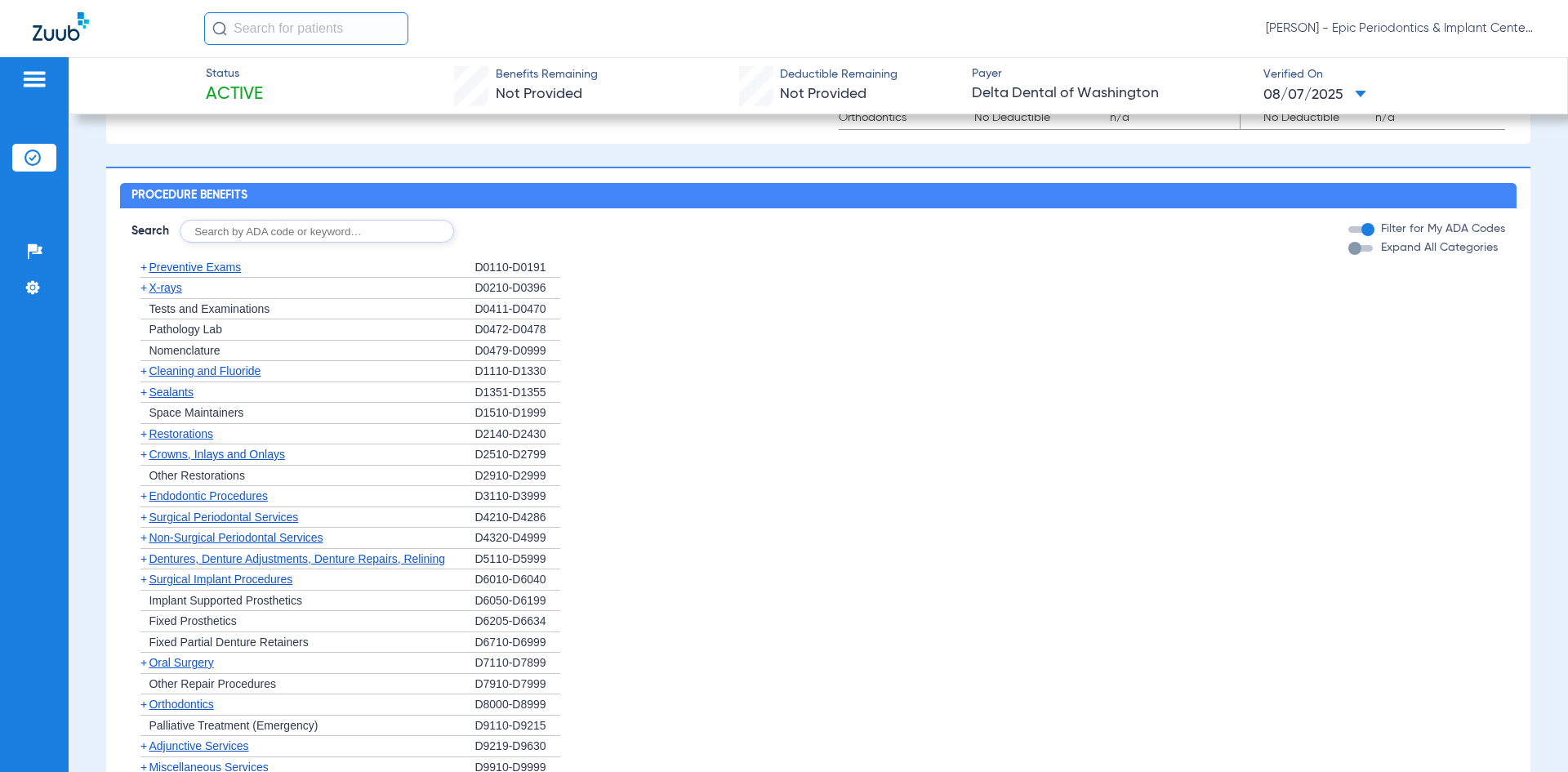 scroll, scrollTop: 1328, scrollLeft: 0, axis: vertical 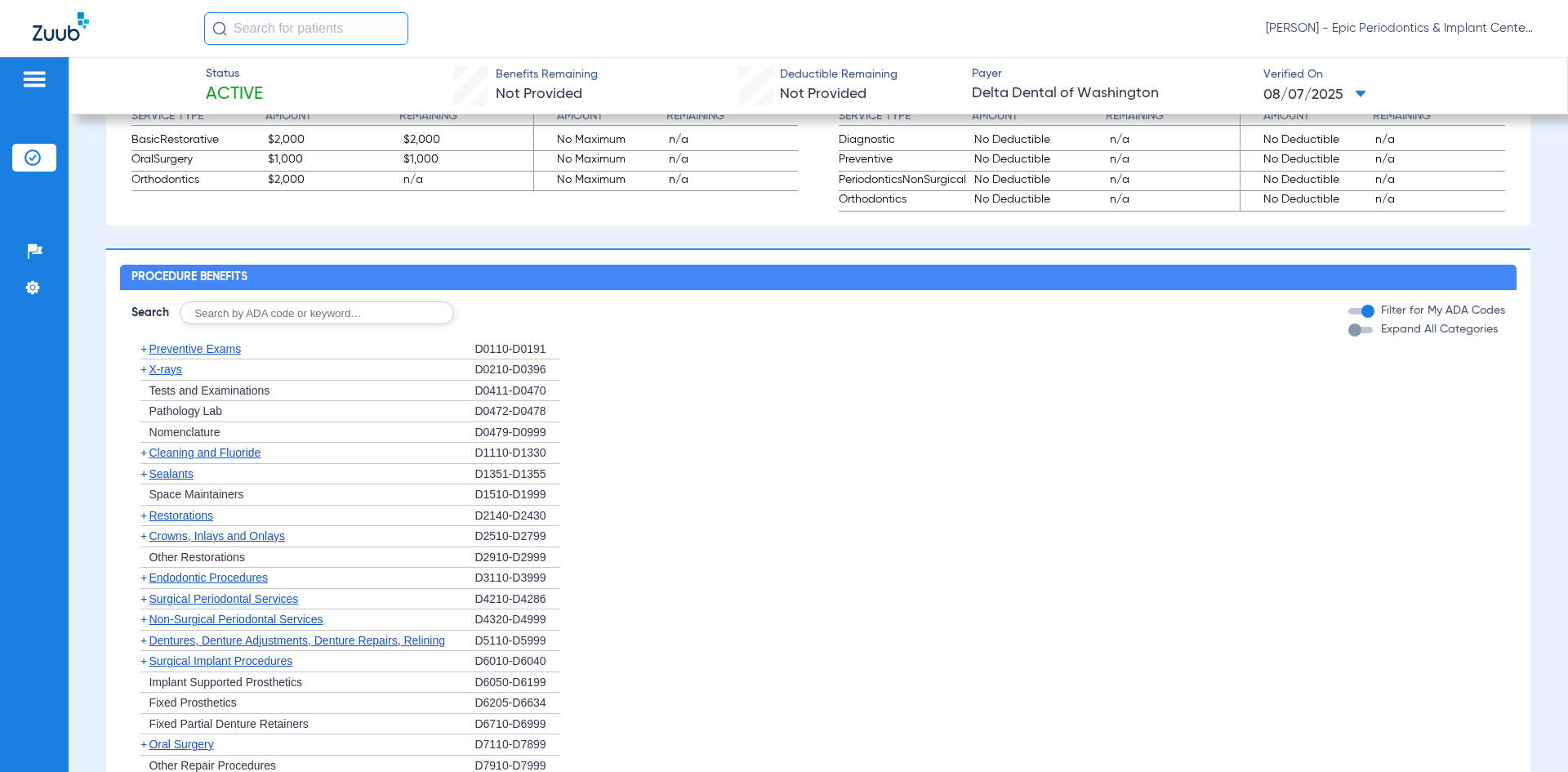 click on "Procedure Benefits Search  Filter for My ADA Codes   Expand All Categories   +   Preventive Exams   D0110-D0191   +   X-rays   D0210-D0396   +   Tests and Examinations   D0411-D0470   +   Pathology Lab   D0472-D0478   +   Nomenclature   D0479-D0999   +   Cleaning and Fluoride   D1110-D1330   +   Sealants   D1351-D1355   +   Space Maintainers   D1510-D1999   +   Restorations   D2140-D2430   +   Crowns, Inlays and Onlays   D2510-D2799   +   Other Restorations   D2910-D2999   +   Endodontic Procedures   D3110-D3999   +   Surgical Periodontal Services   D4210-D4286   +   Non-Surgical Periodontal Services   D4320-D4999   +   Dentures, Denture Adjustments, Denture Repairs, Relining   D5110-D5999   +   Surgical Implant Procedures   D6010-D6040   +   Implant Supported Prosthetics   D6050-D6199   +   Fixed Prosthetics   D6205-D6634   +   Fixed Partial Denture Retainers   D6710-D6999   +   Oral Surgery   D7110-D7899   +   Other Repair Procedures   D7910-D7999   +   Orthodontics   D8000-D8999   +   D9110-D9215   +   +" 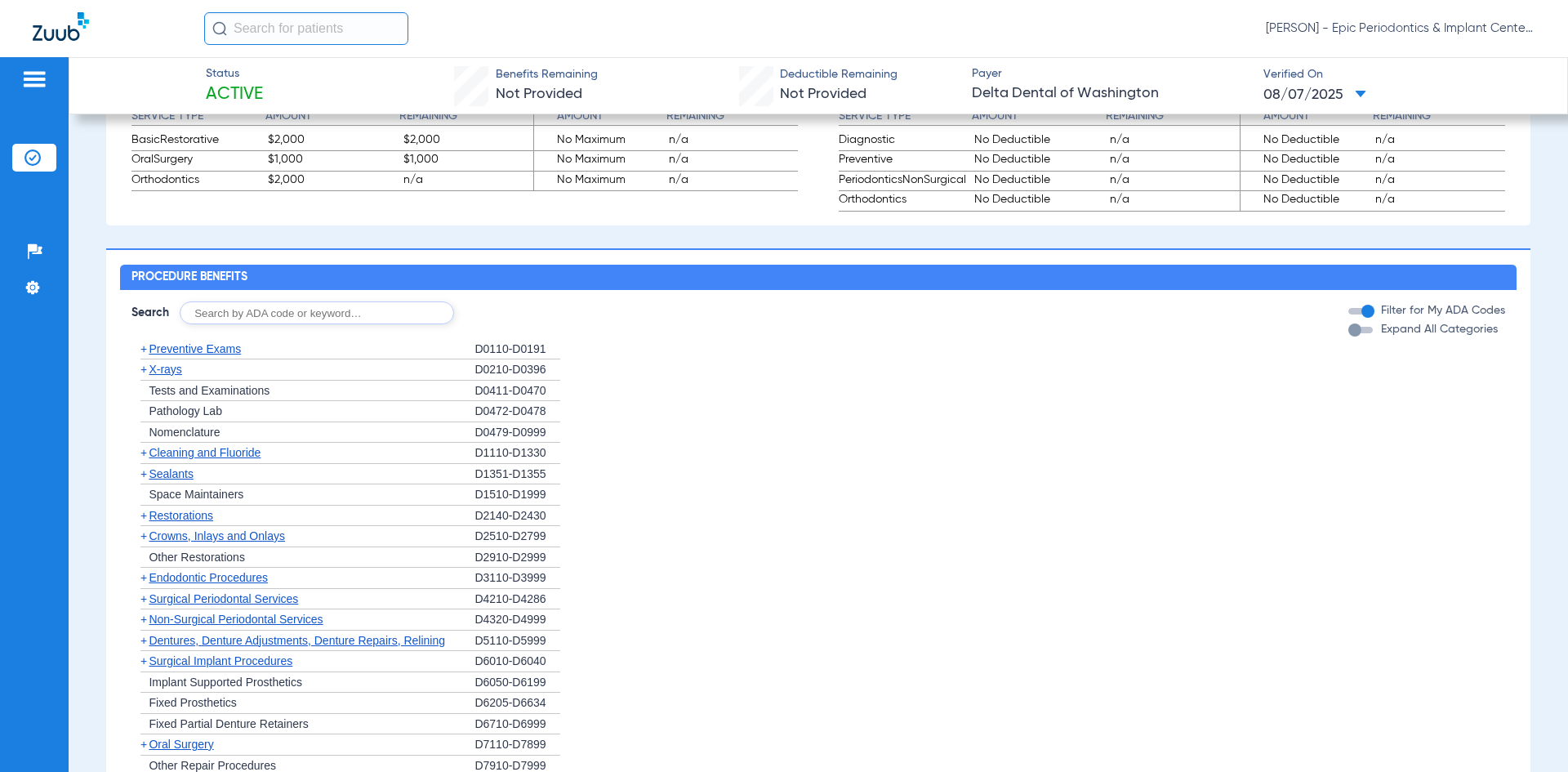 drag, startPoint x: 1341, startPoint y: 259, endPoint x: 1360, endPoint y: 254, distance: 19.646883 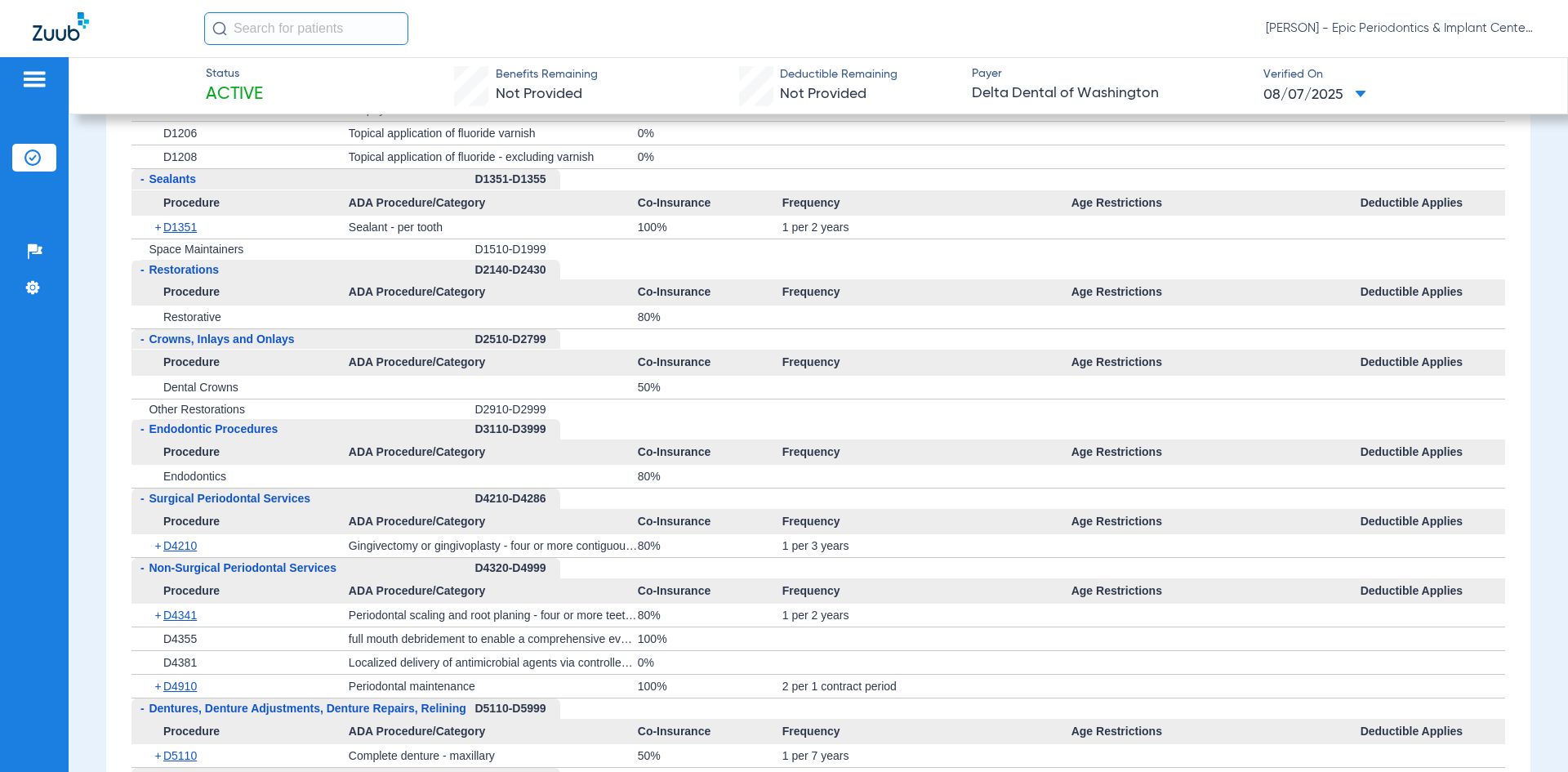 scroll, scrollTop: 2063, scrollLeft: 0, axis: vertical 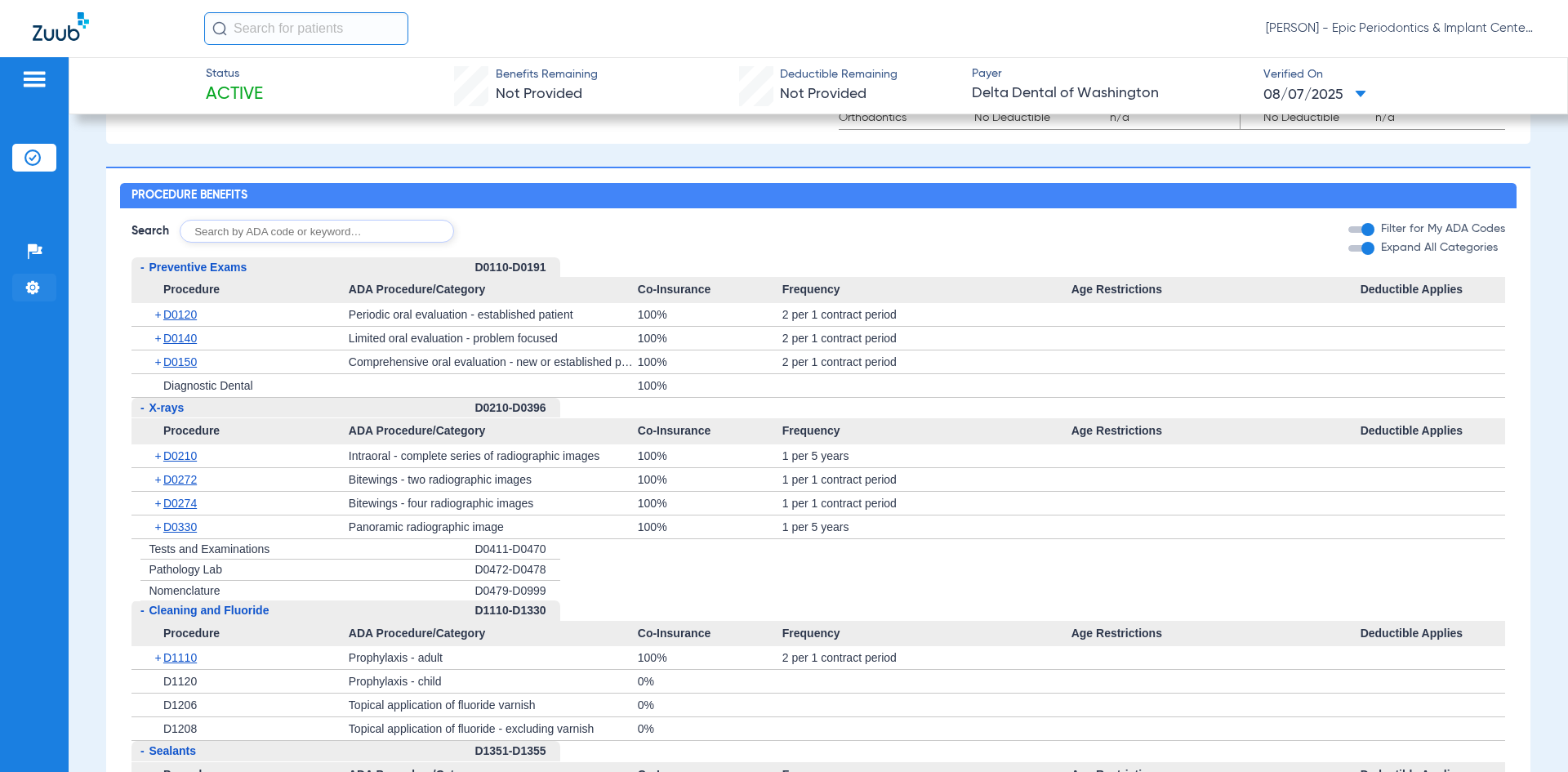 click 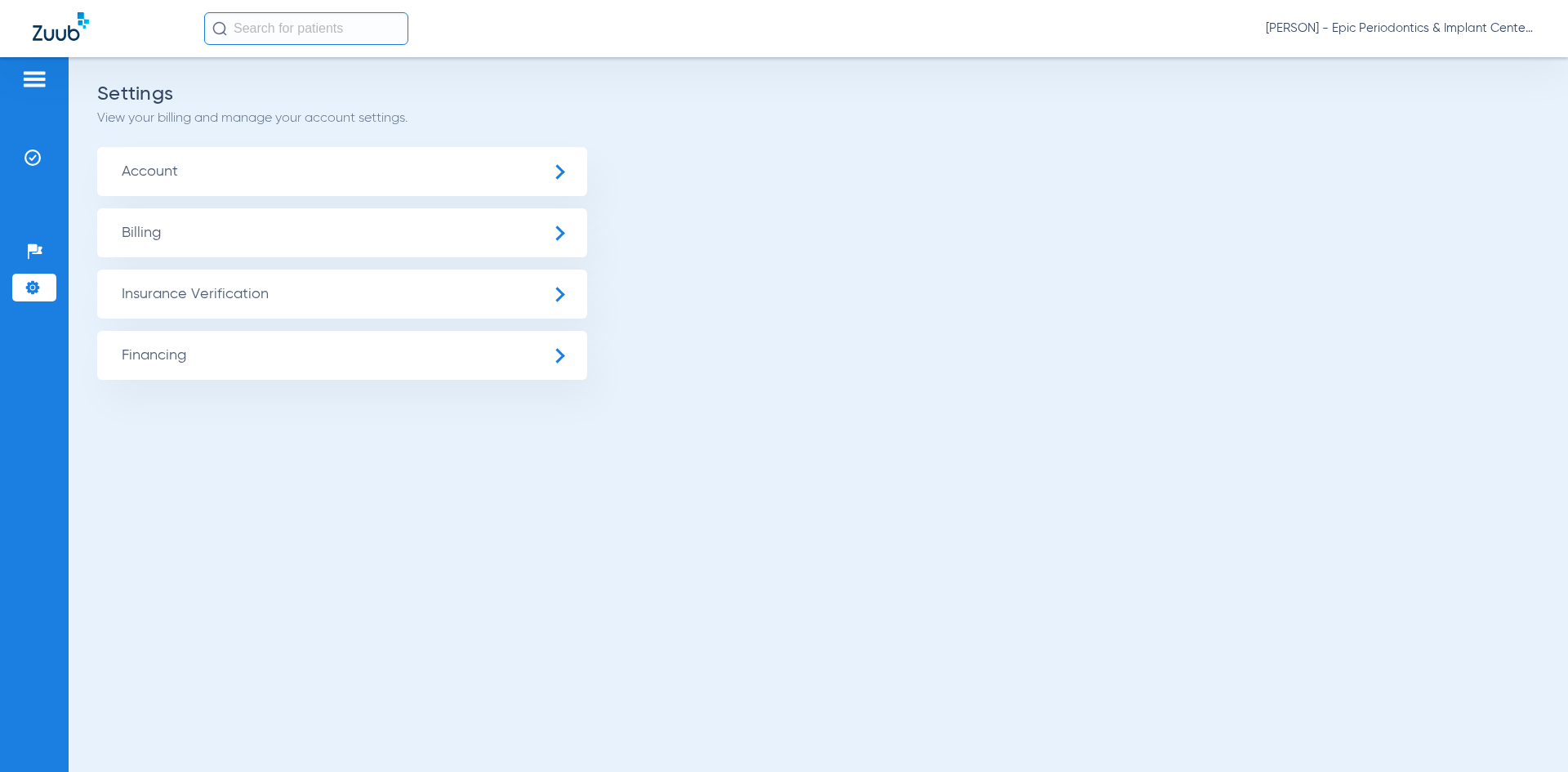 scroll, scrollTop: 0, scrollLeft: 0, axis: both 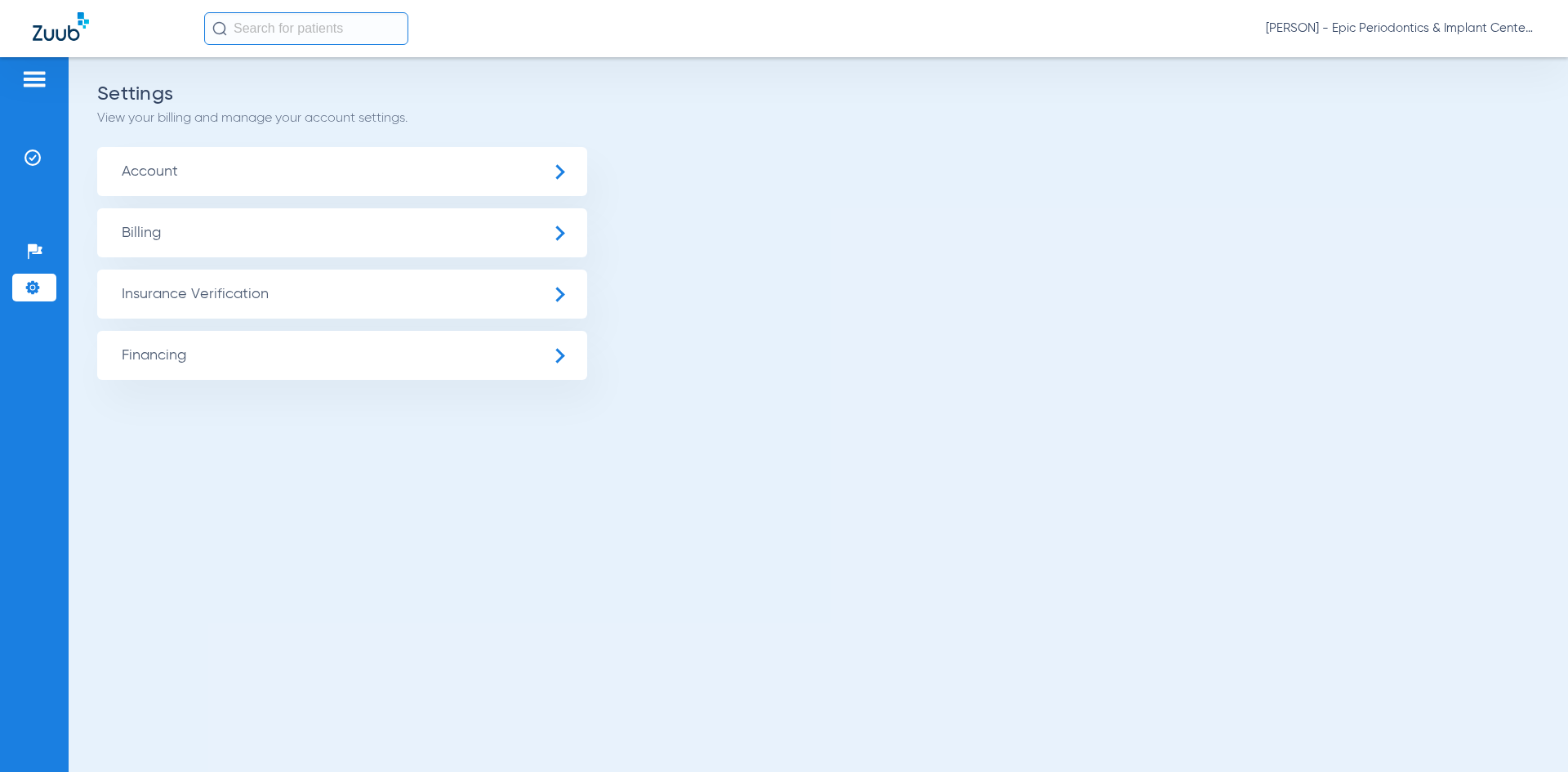 click on "Insurance Verification" 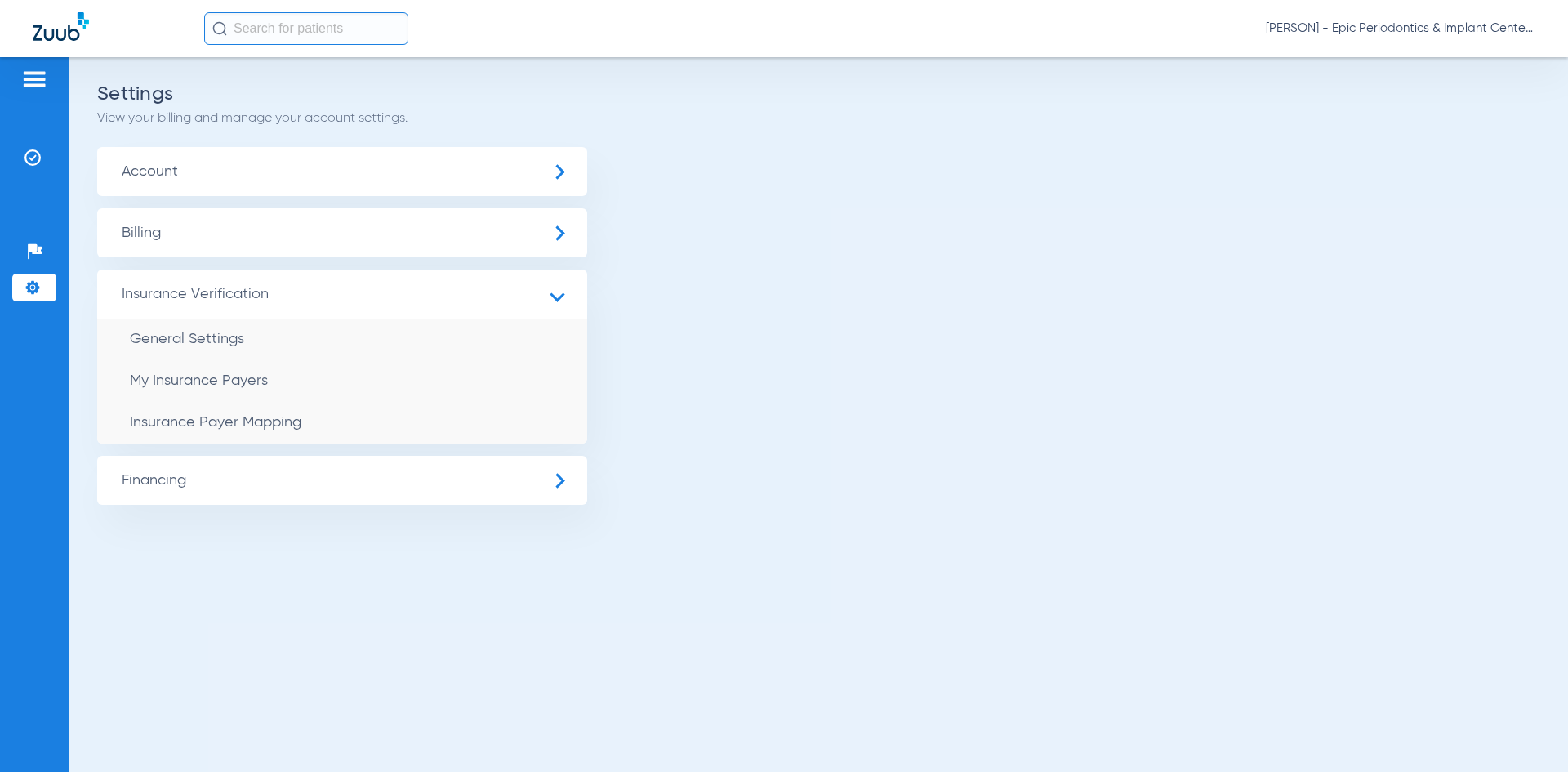 click on "Insurance Verification" 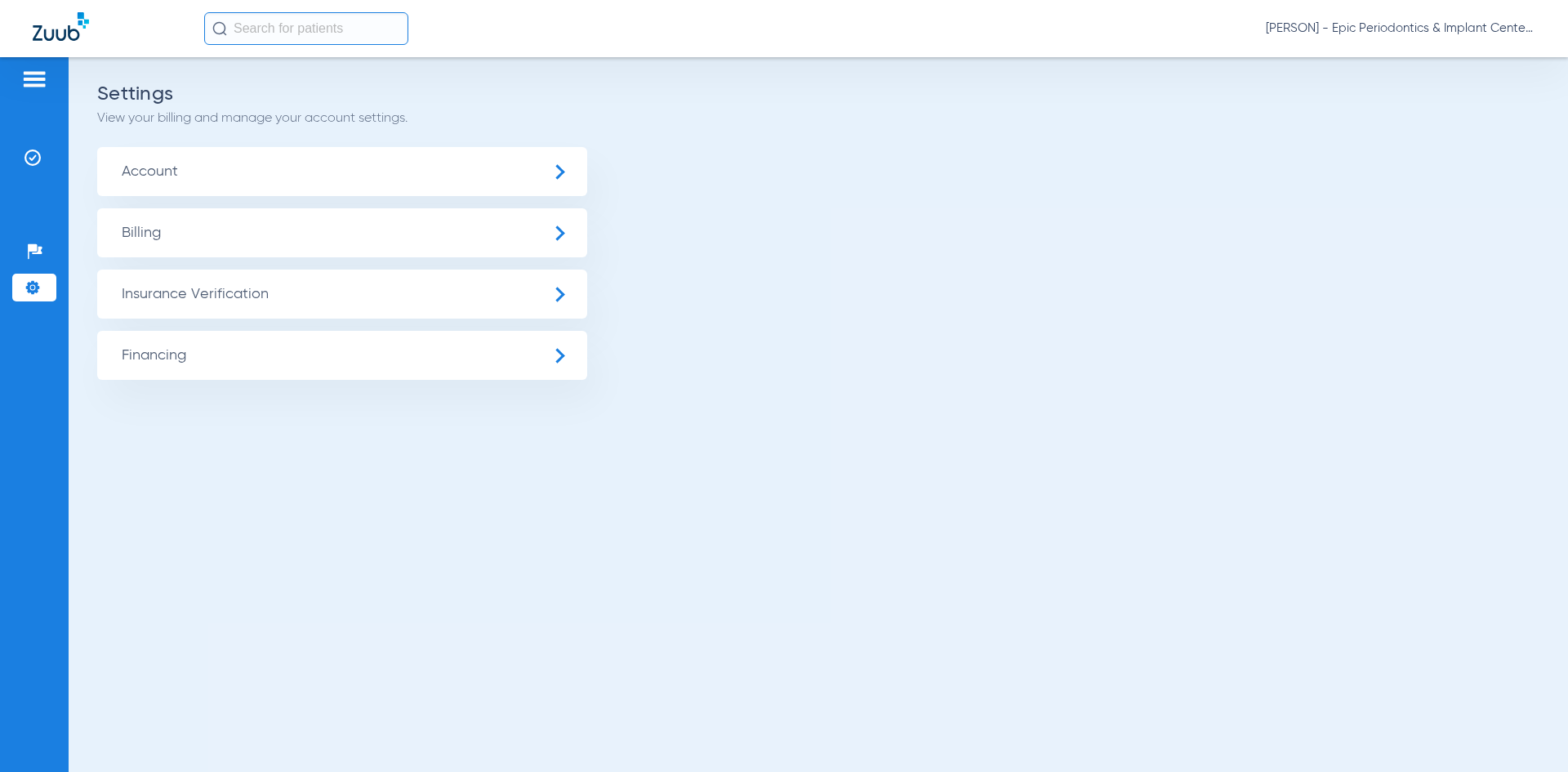 click on "Account Billing Insurance Verification General Settings My Insurance Payers Insurance Payer Mapping Financing General Settings" 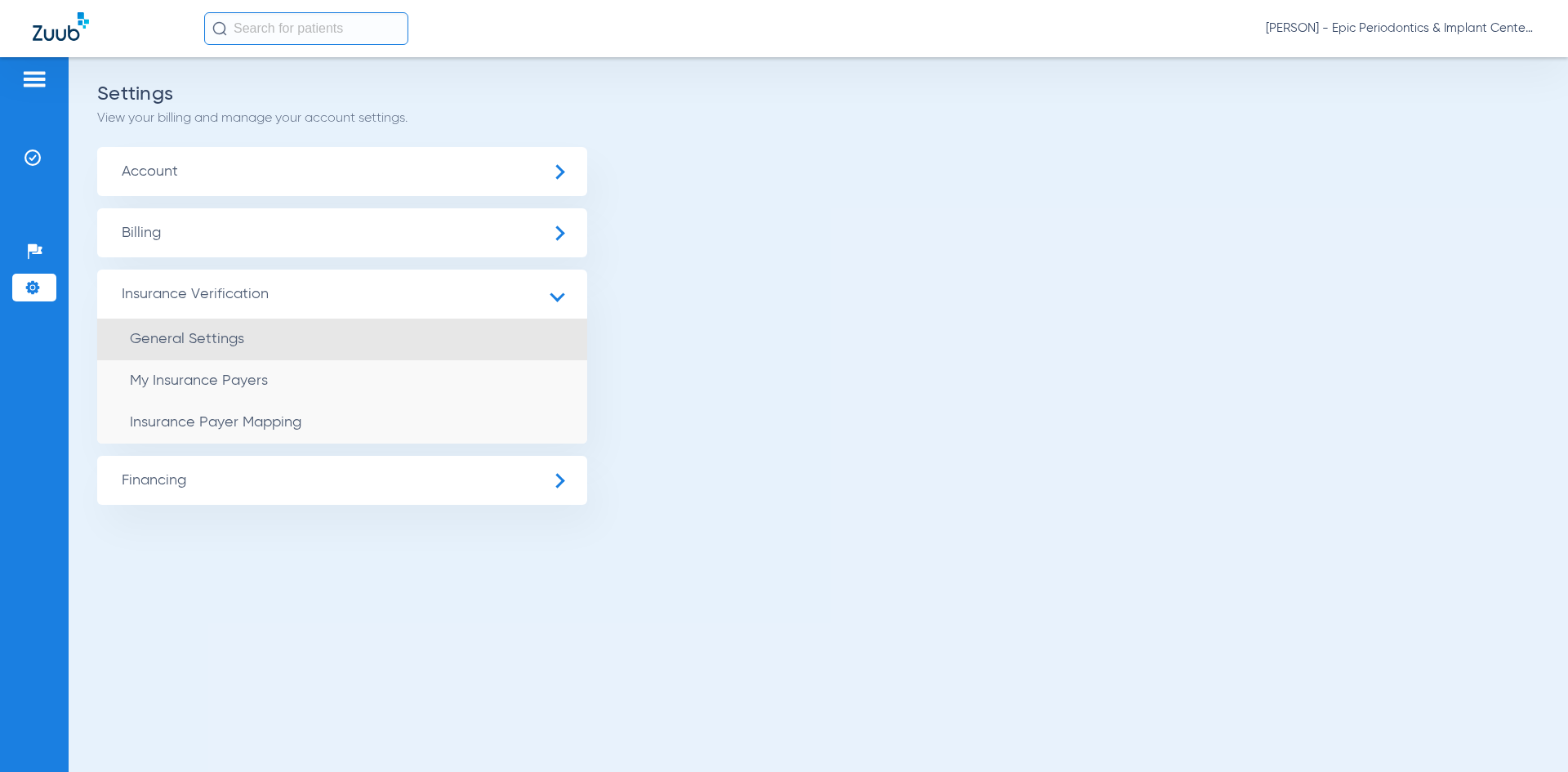 click on "General Settings" 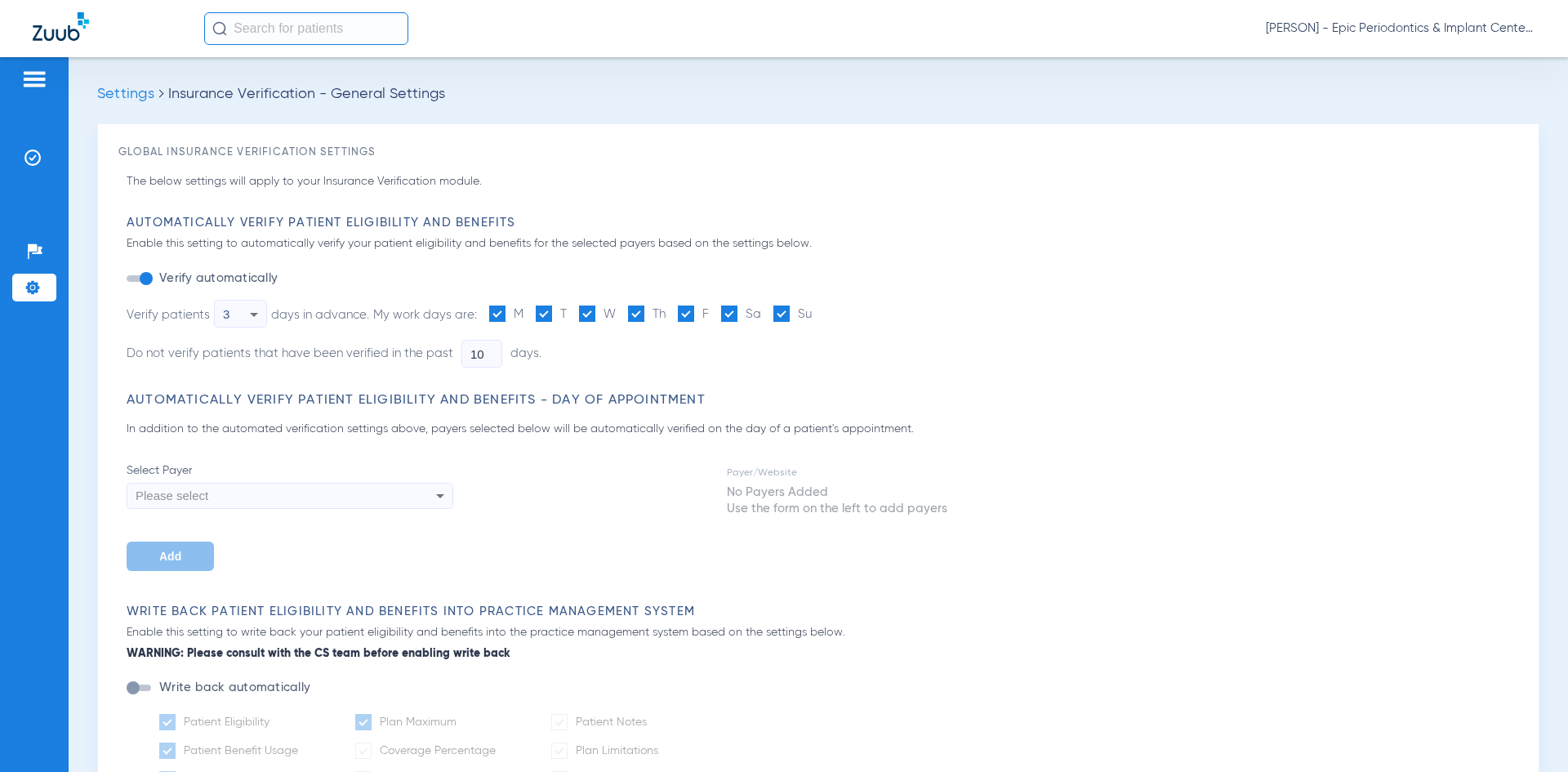 type on "5" 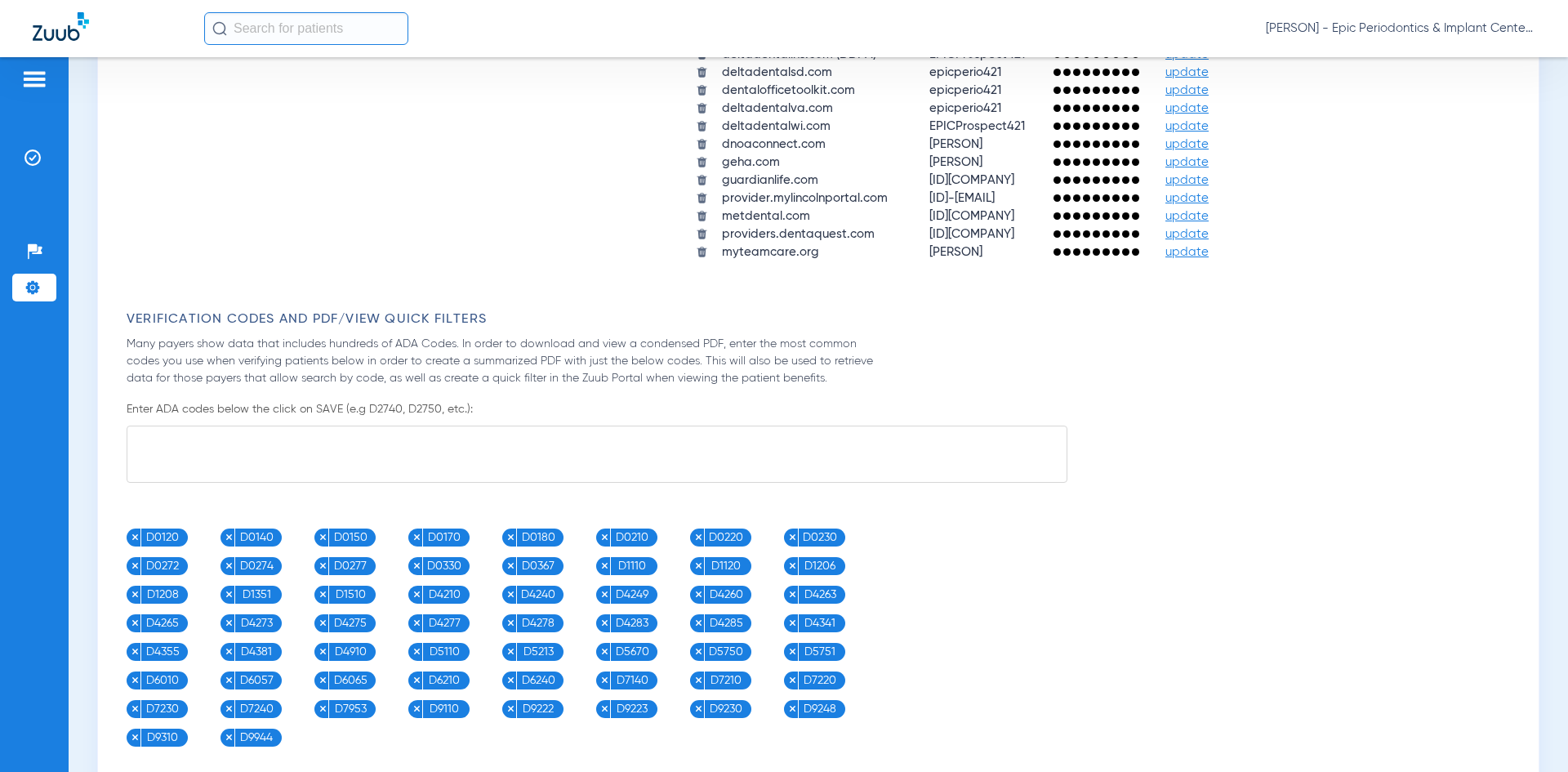 scroll, scrollTop: 1552, scrollLeft: 0, axis: vertical 